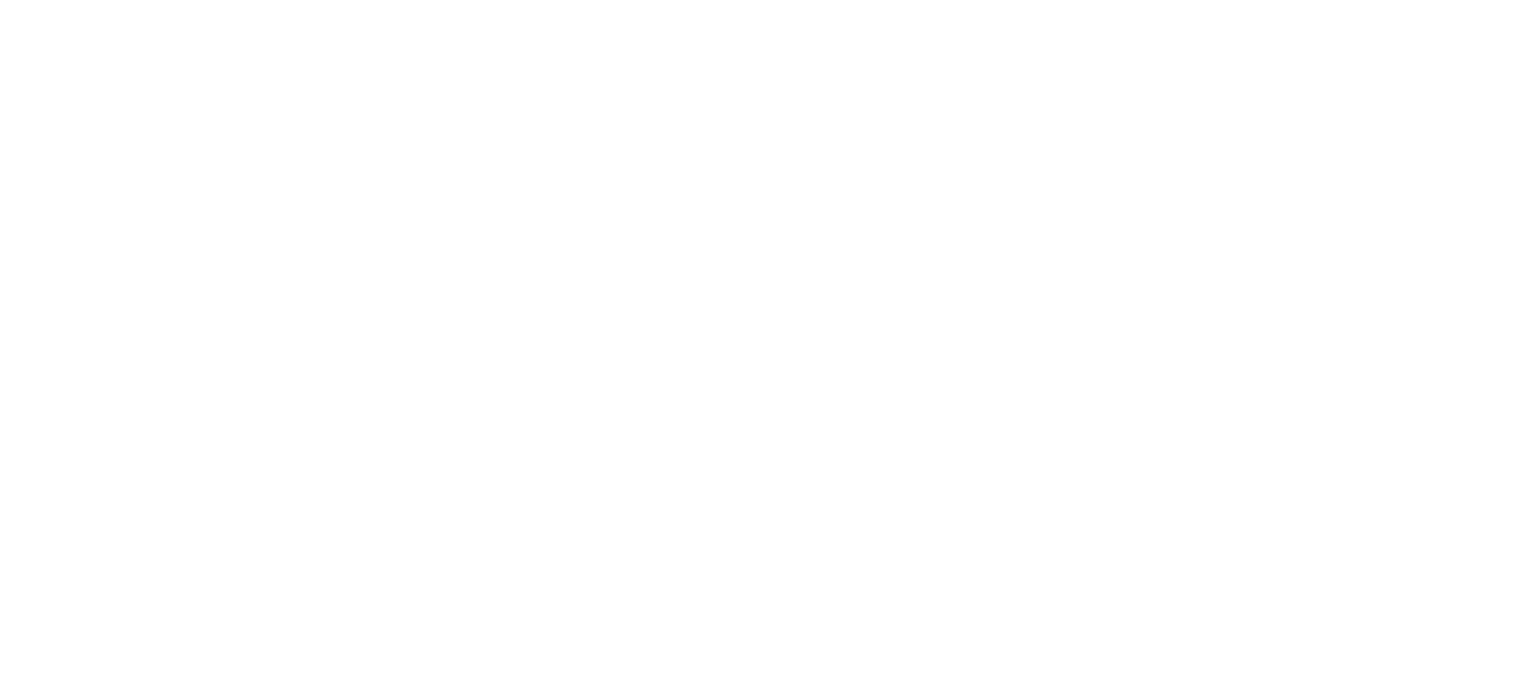 scroll, scrollTop: 0, scrollLeft: 0, axis: both 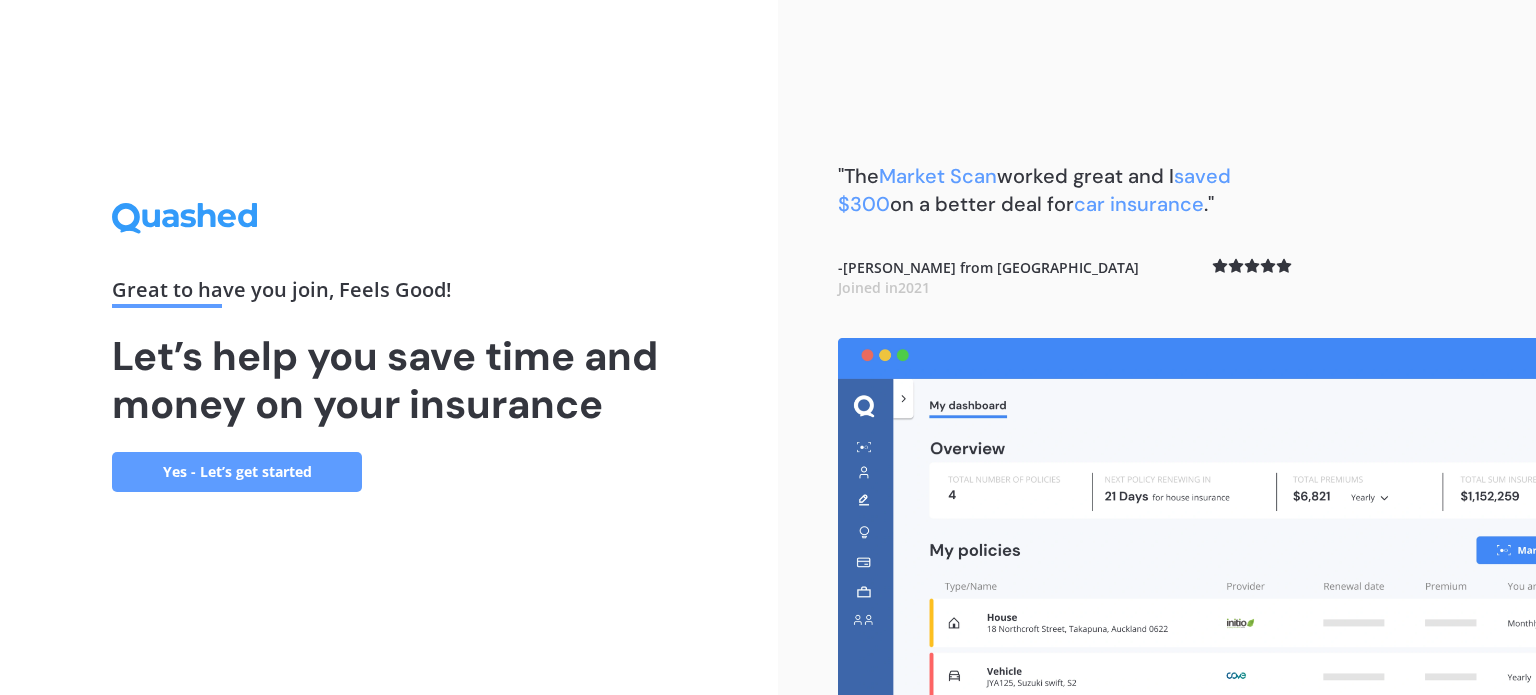 click on "Yes - Let’s get started" at bounding box center [237, 472] 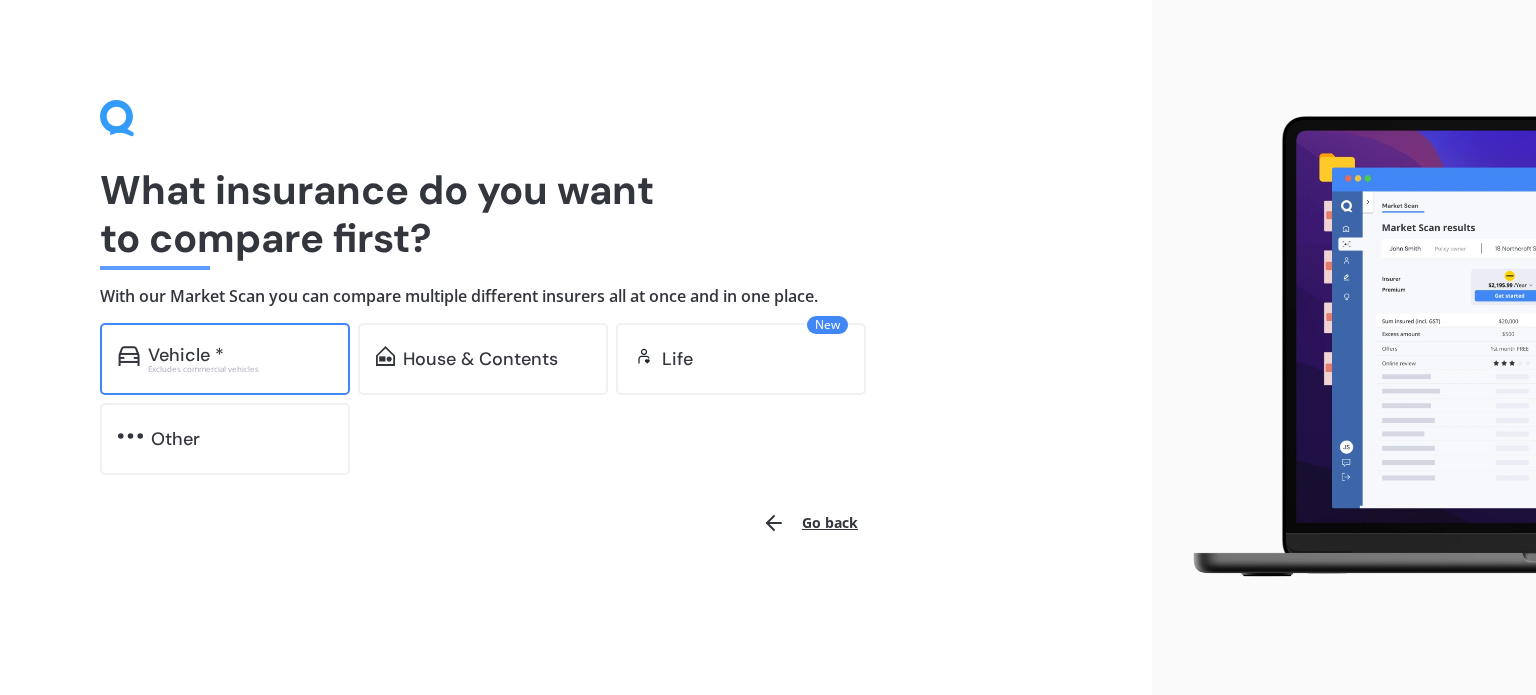 click on "Vehicle *" at bounding box center (240, 355) 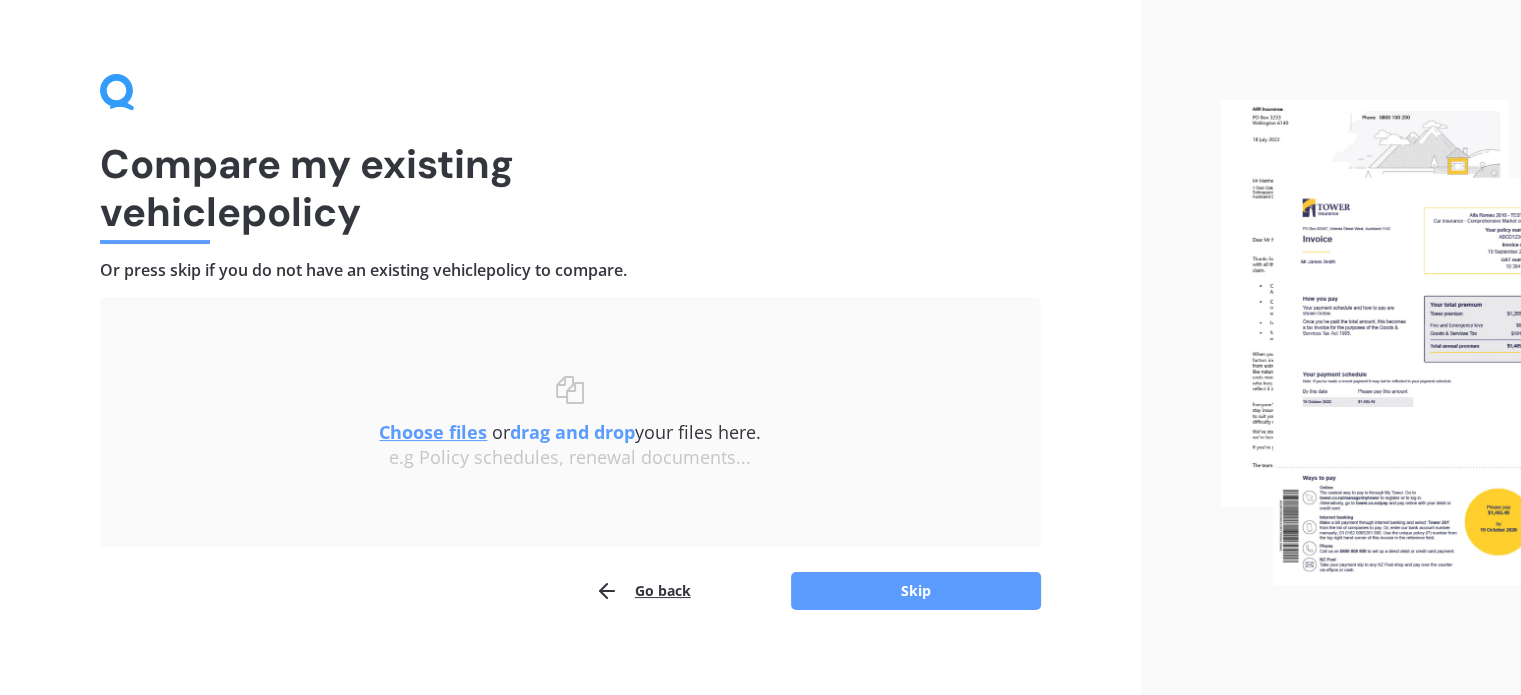 scroll, scrollTop: 41, scrollLeft: 0, axis: vertical 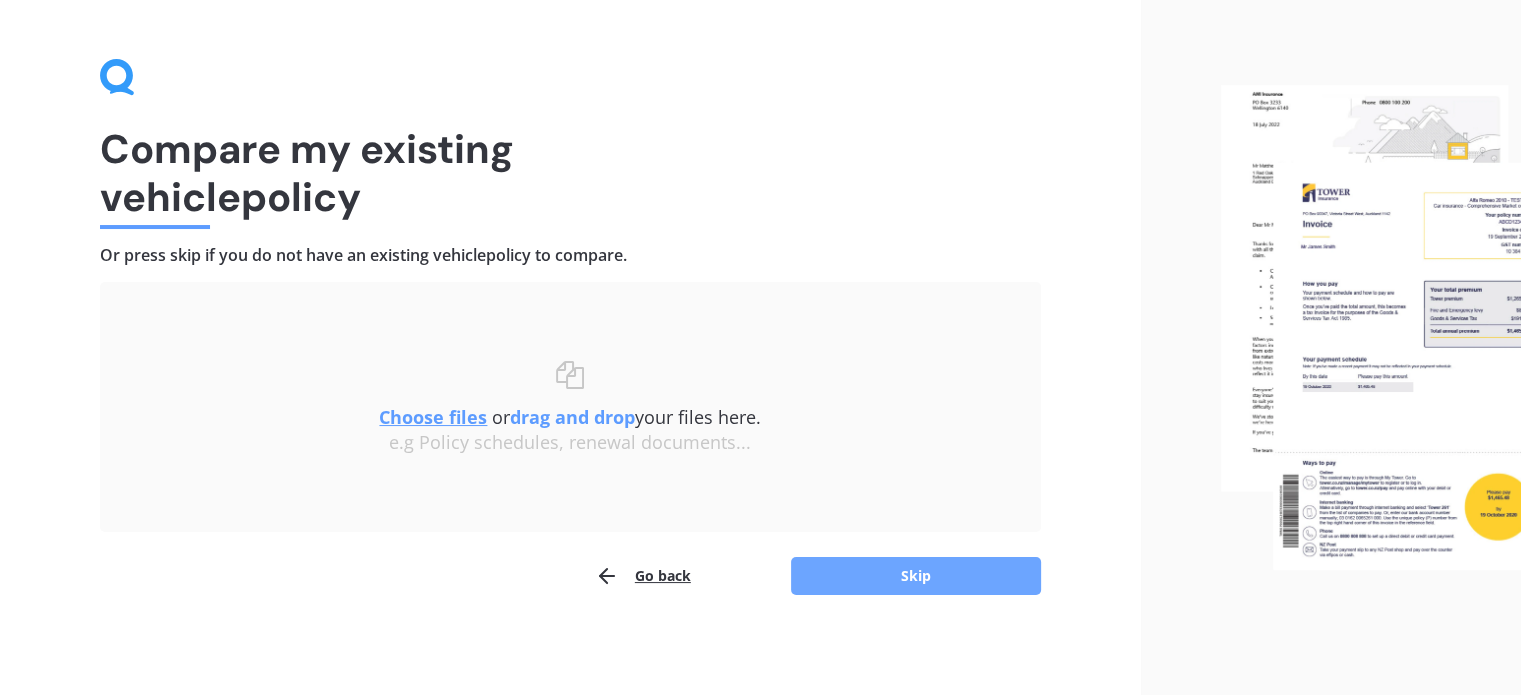 click on "Skip" at bounding box center (916, 576) 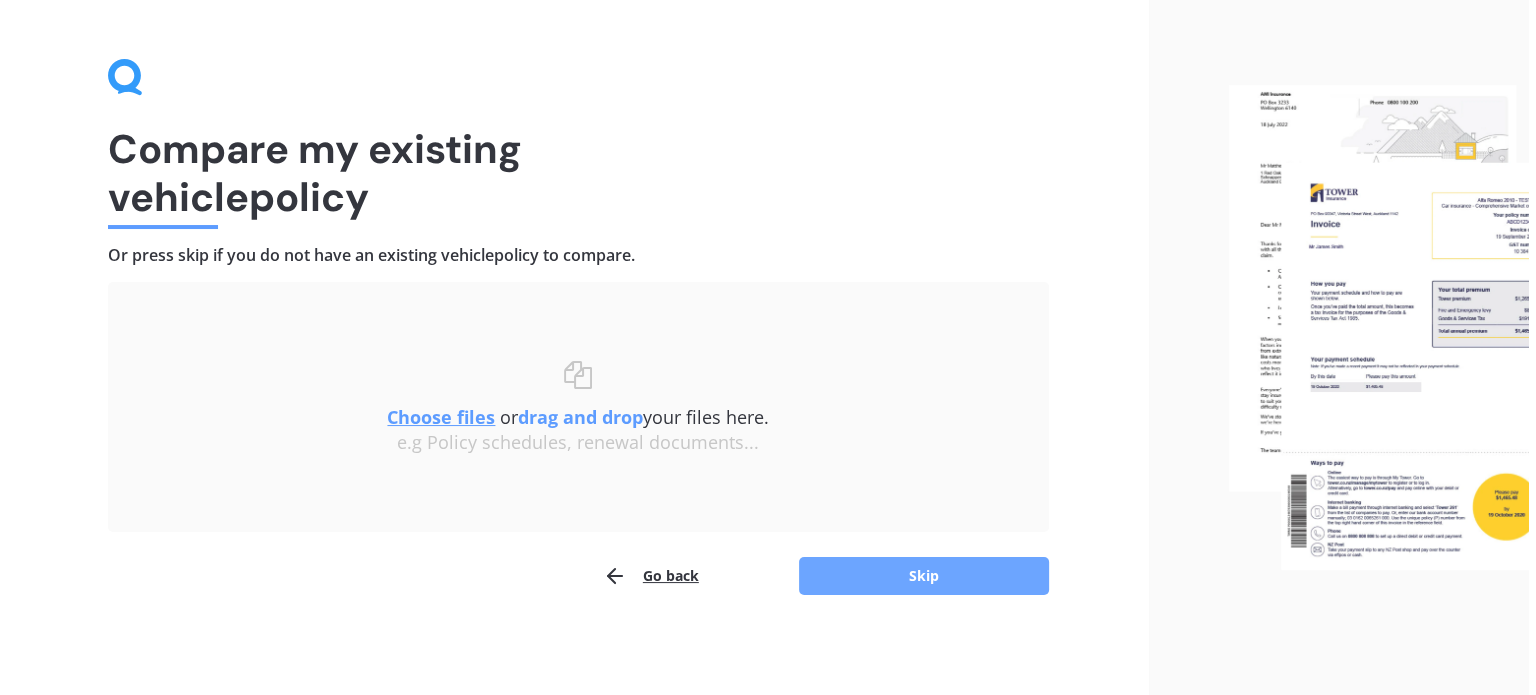 scroll, scrollTop: 0, scrollLeft: 0, axis: both 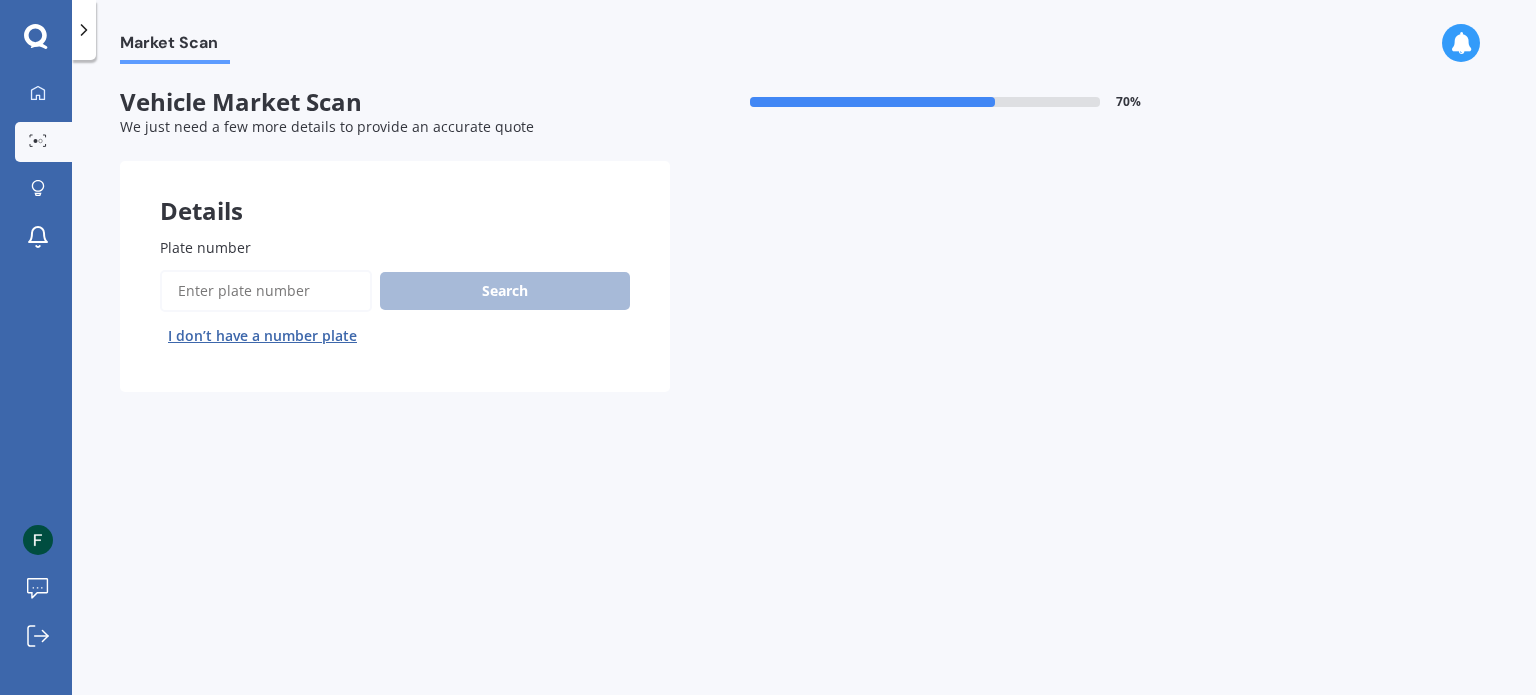 click on "Plate number" at bounding box center (266, 291) 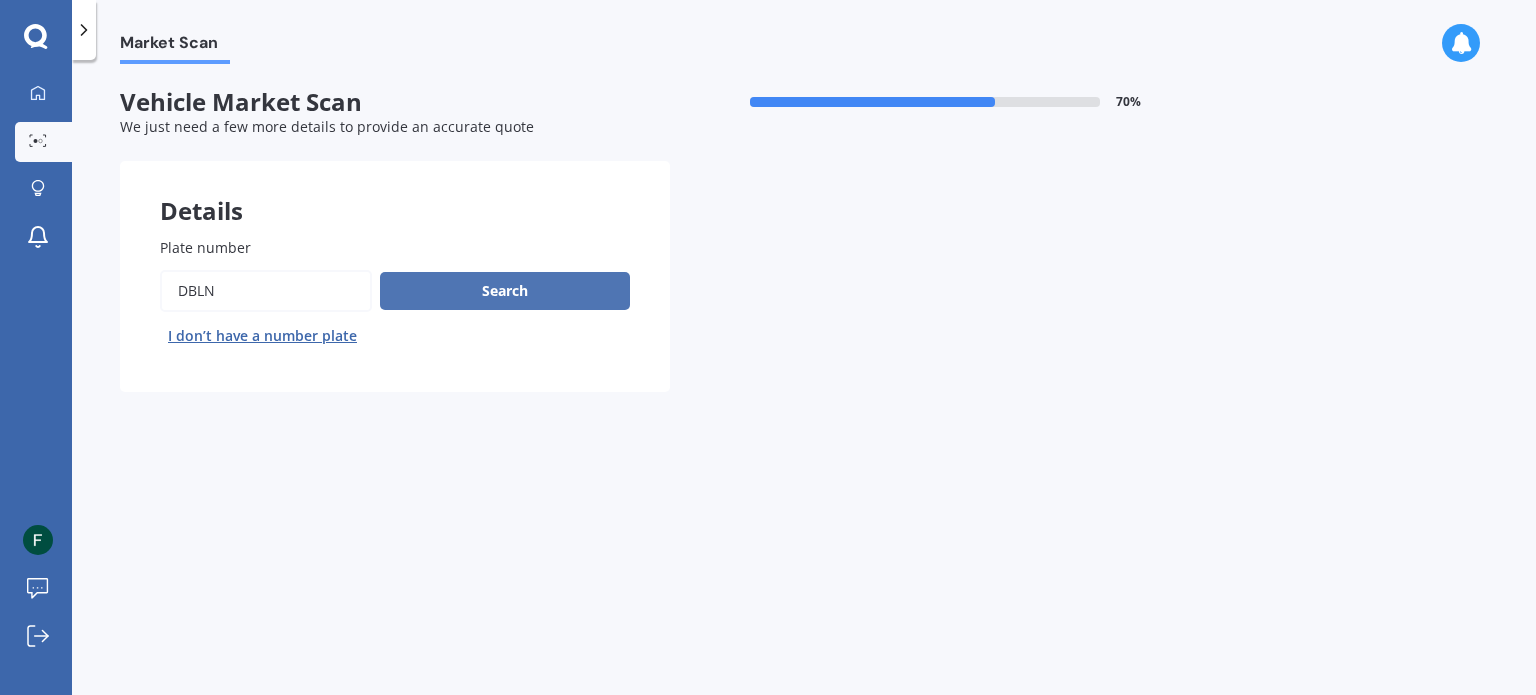 type on "DBLN" 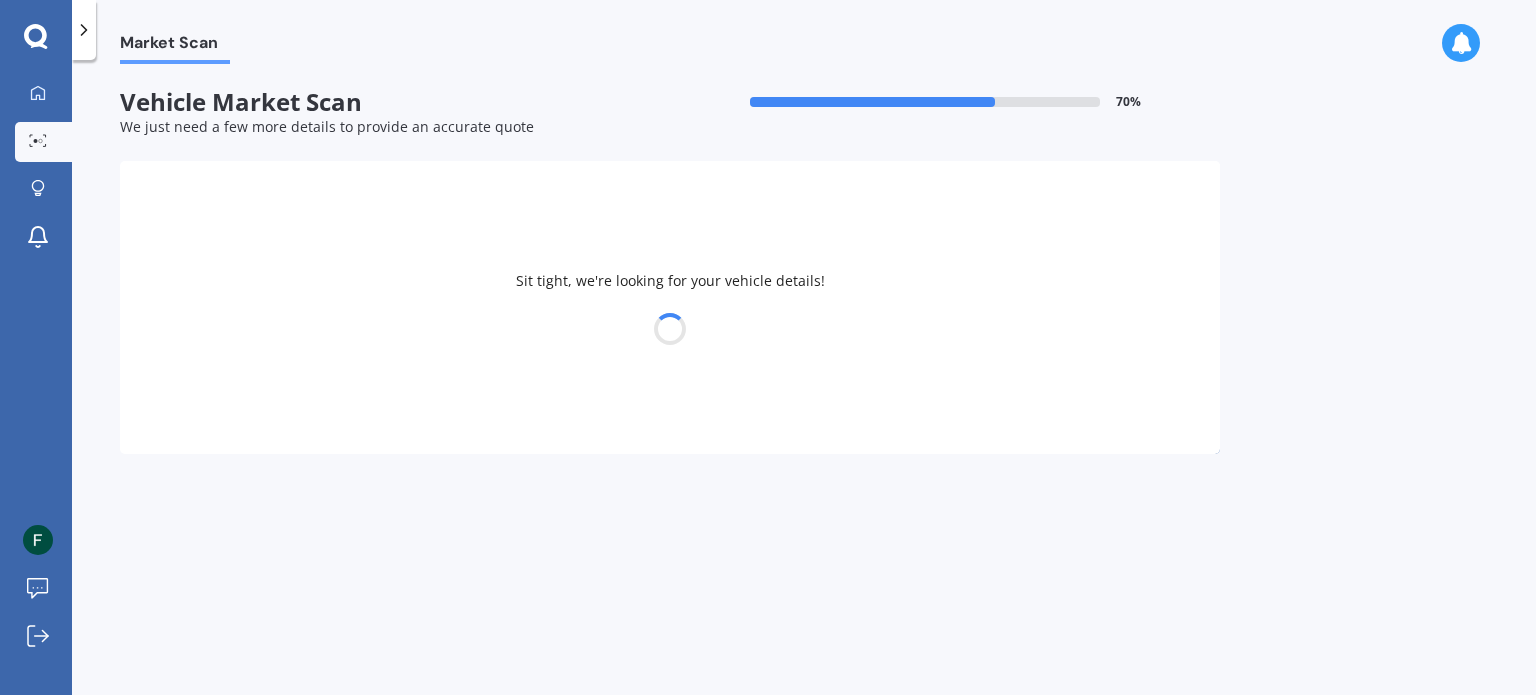 select on "FORD" 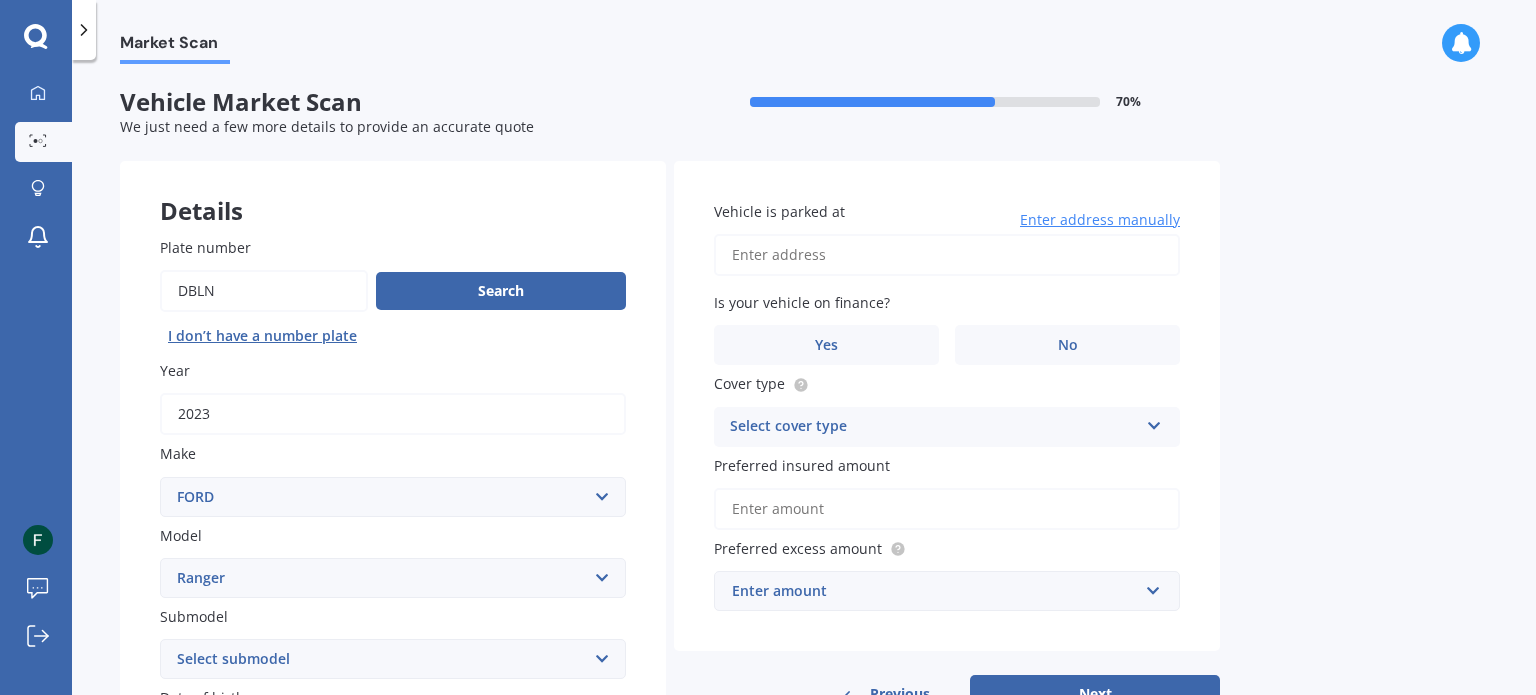 scroll, scrollTop: 100, scrollLeft: 0, axis: vertical 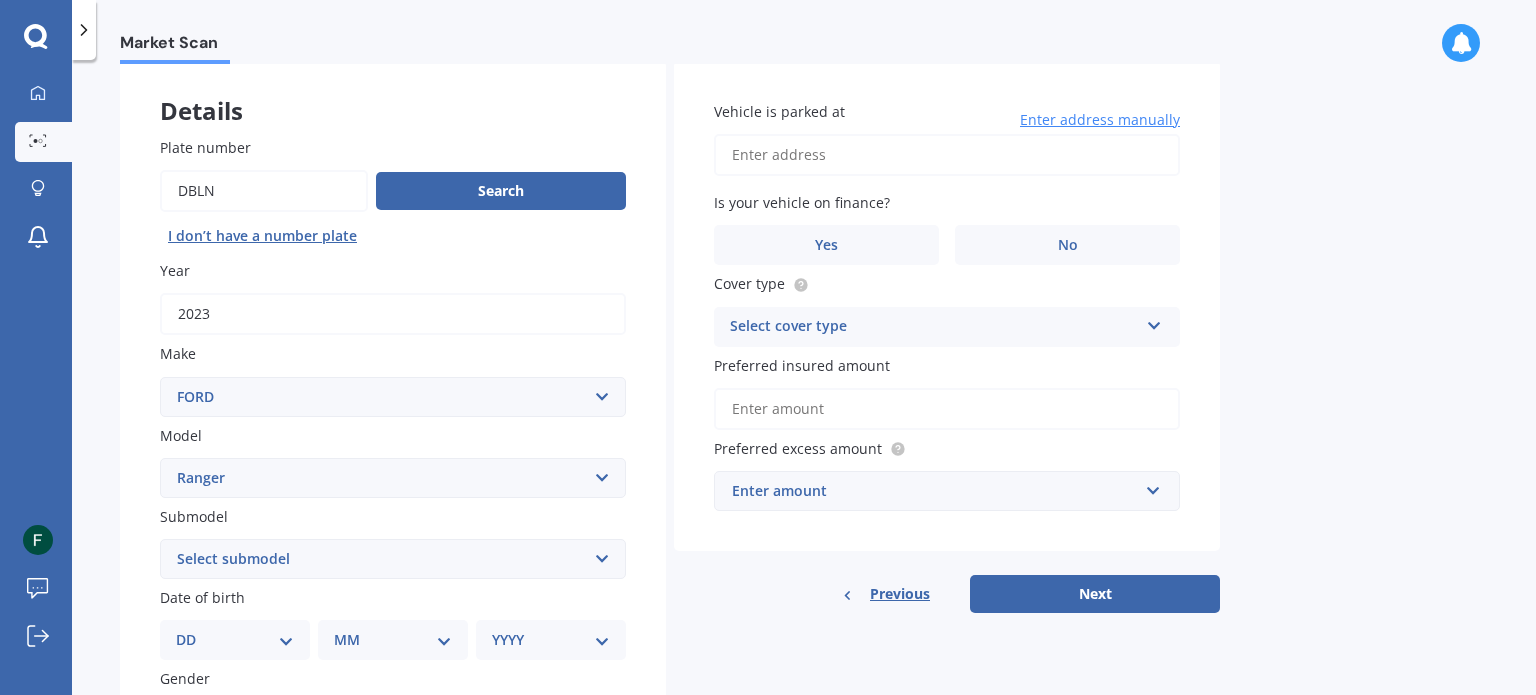 click on "Vehicle is parked at" at bounding box center (947, 155) 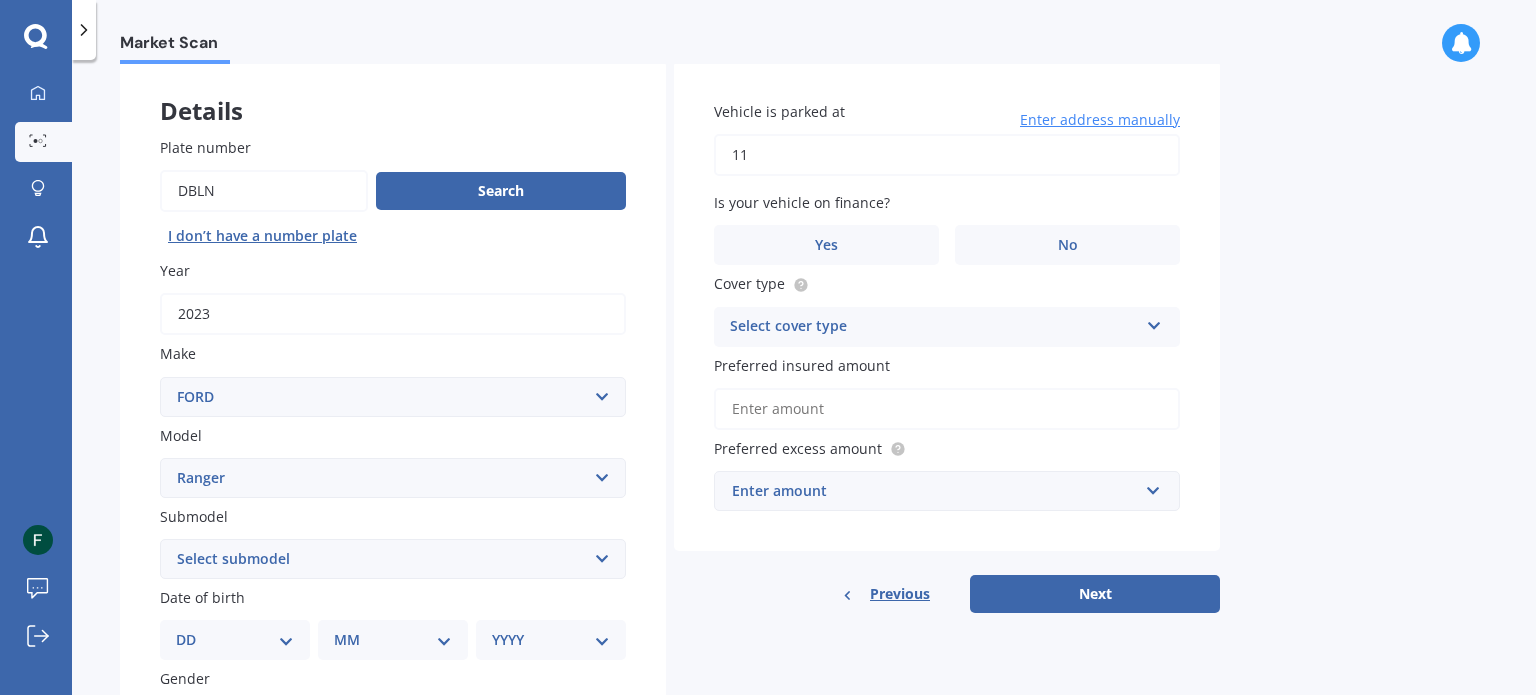type on "1" 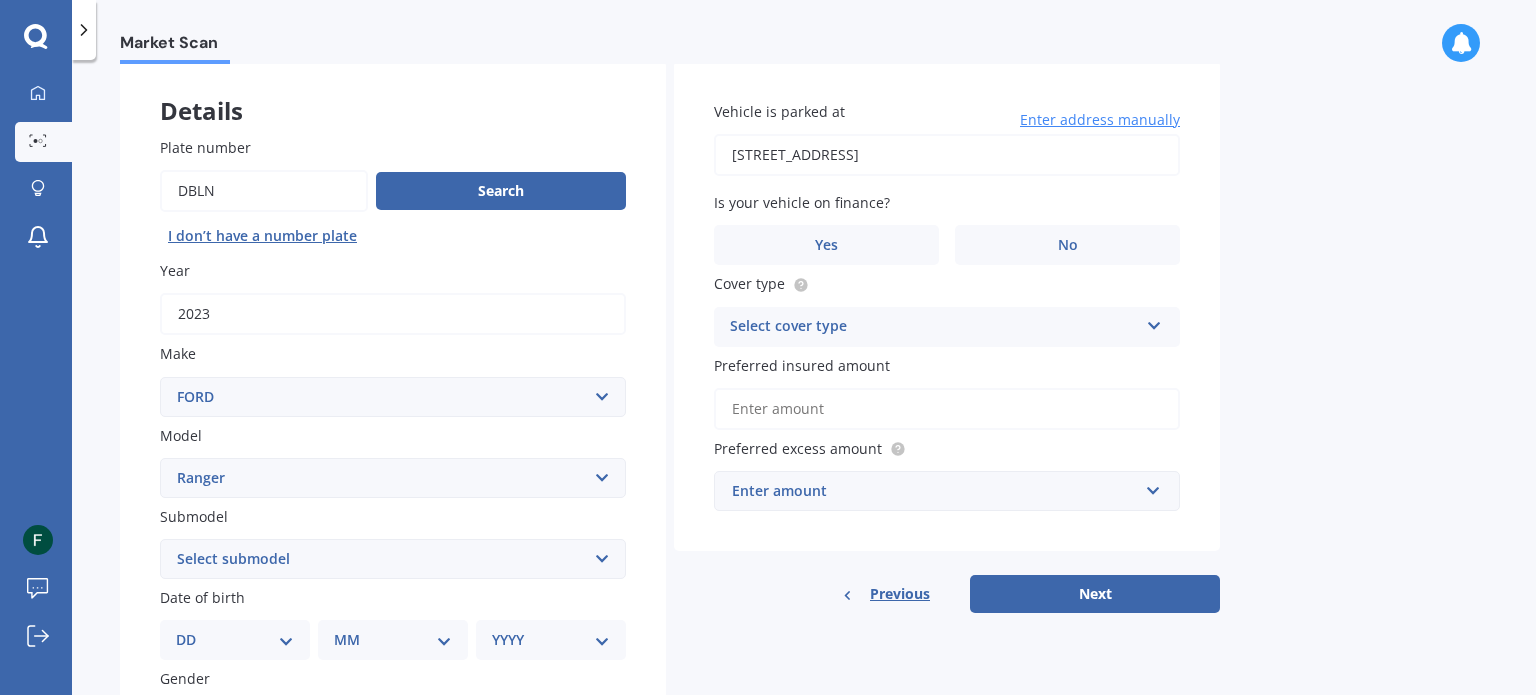 type on "6 Mission Downs Lane, Loburn 7472" 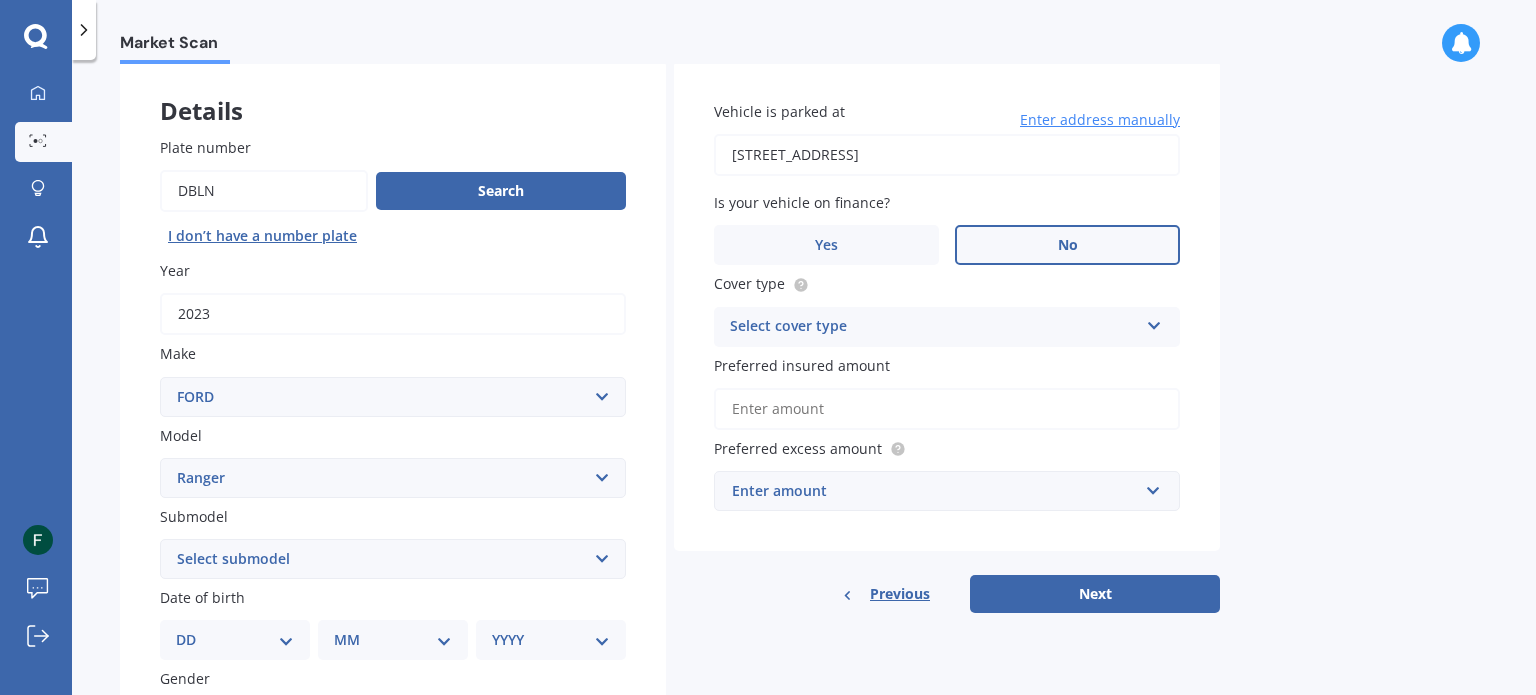 click on "No" at bounding box center (1067, 245) 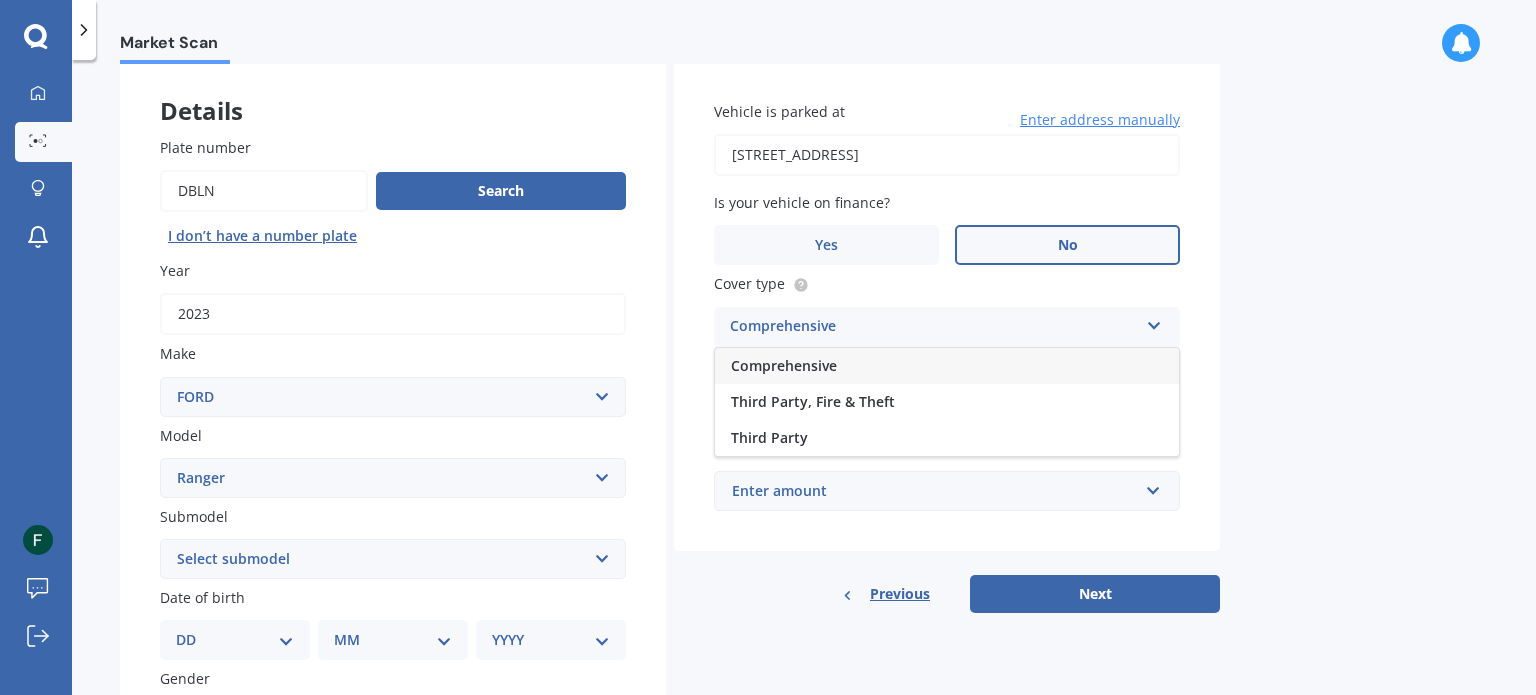 click on "Comprehensive" at bounding box center [947, 366] 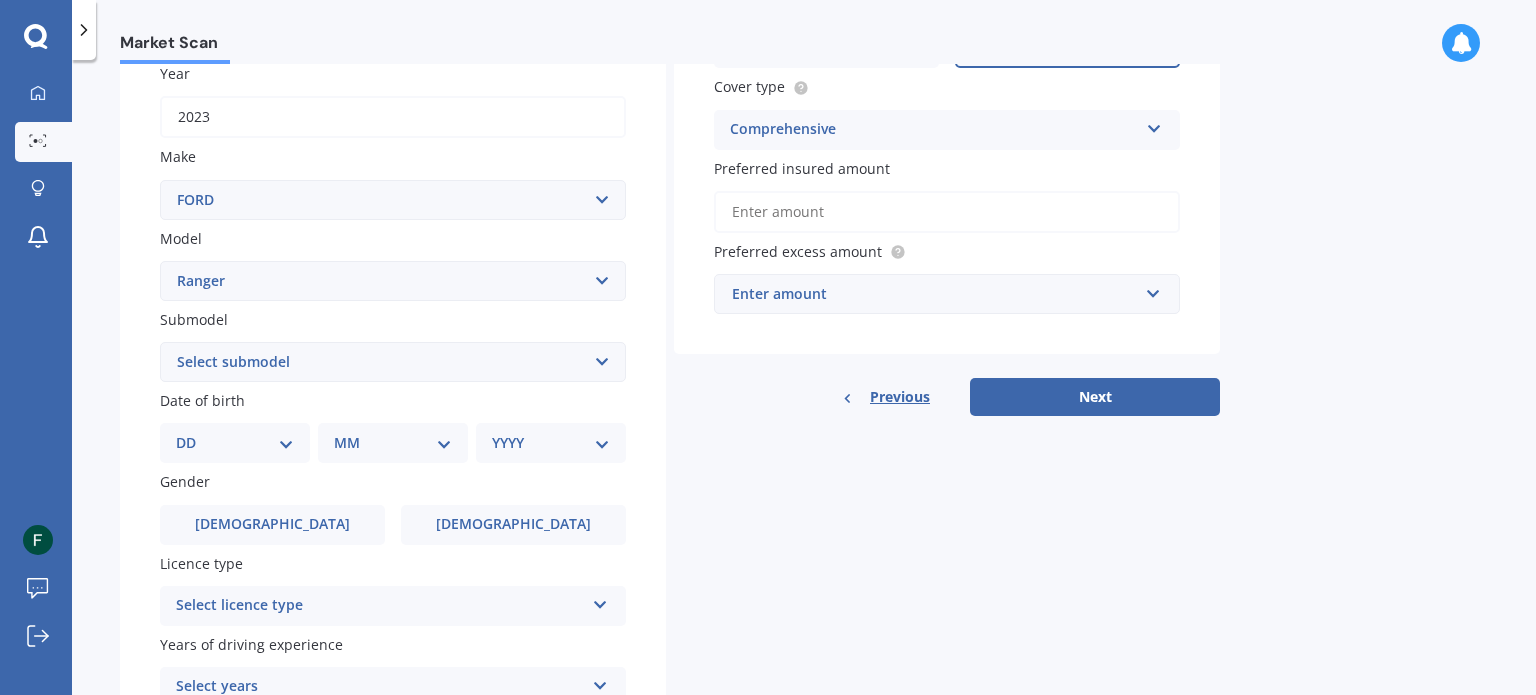 scroll, scrollTop: 300, scrollLeft: 0, axis: vertical 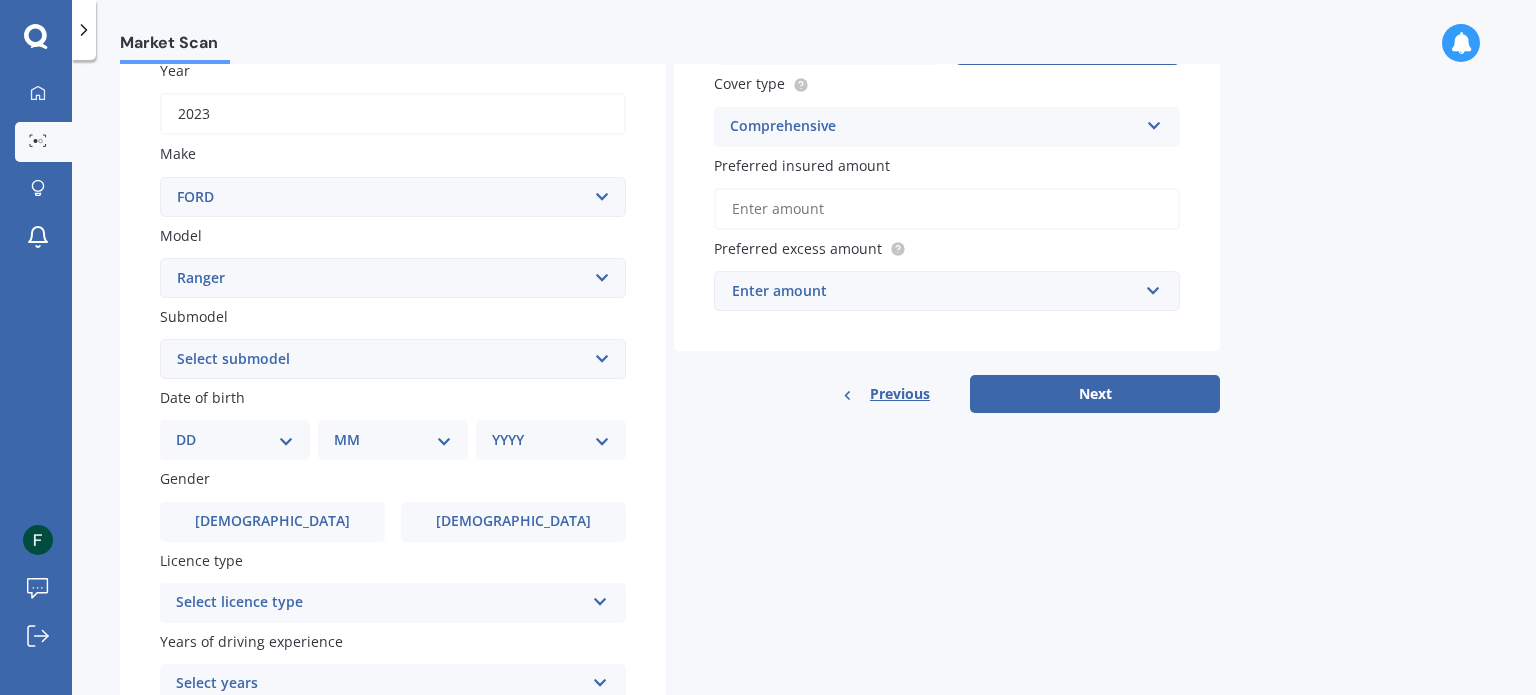 click on "Preferred insured amount" at bounding box center (947, 209) 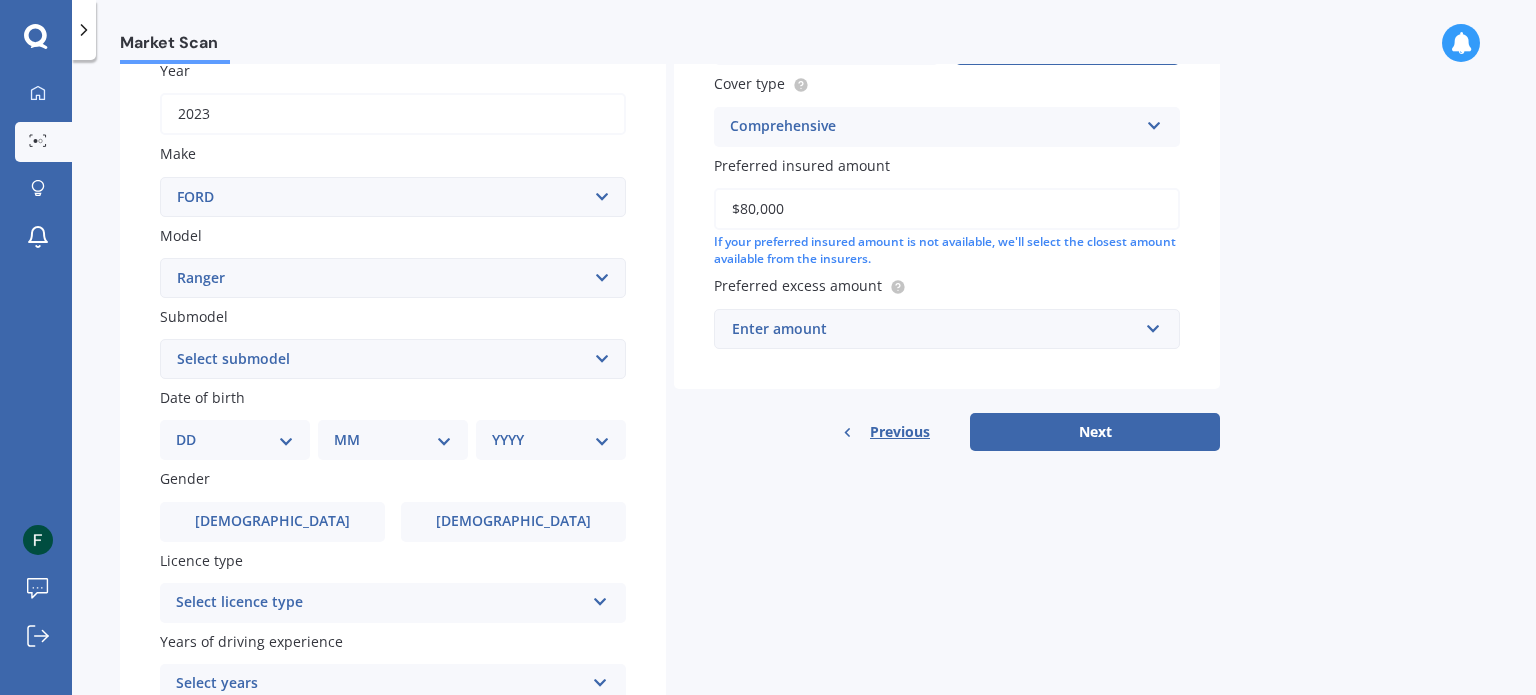 type on "$80,000" 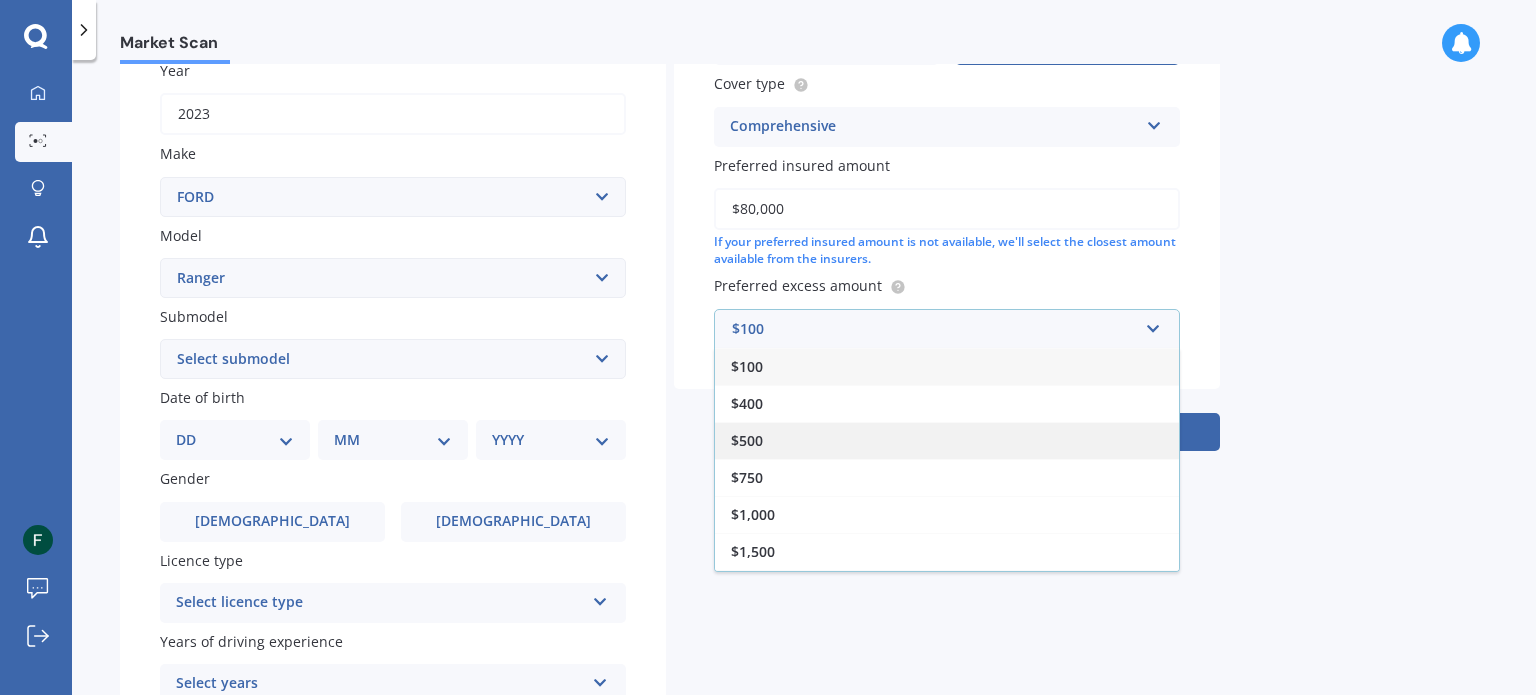 click on "$500" at bounding box center (947, 440) 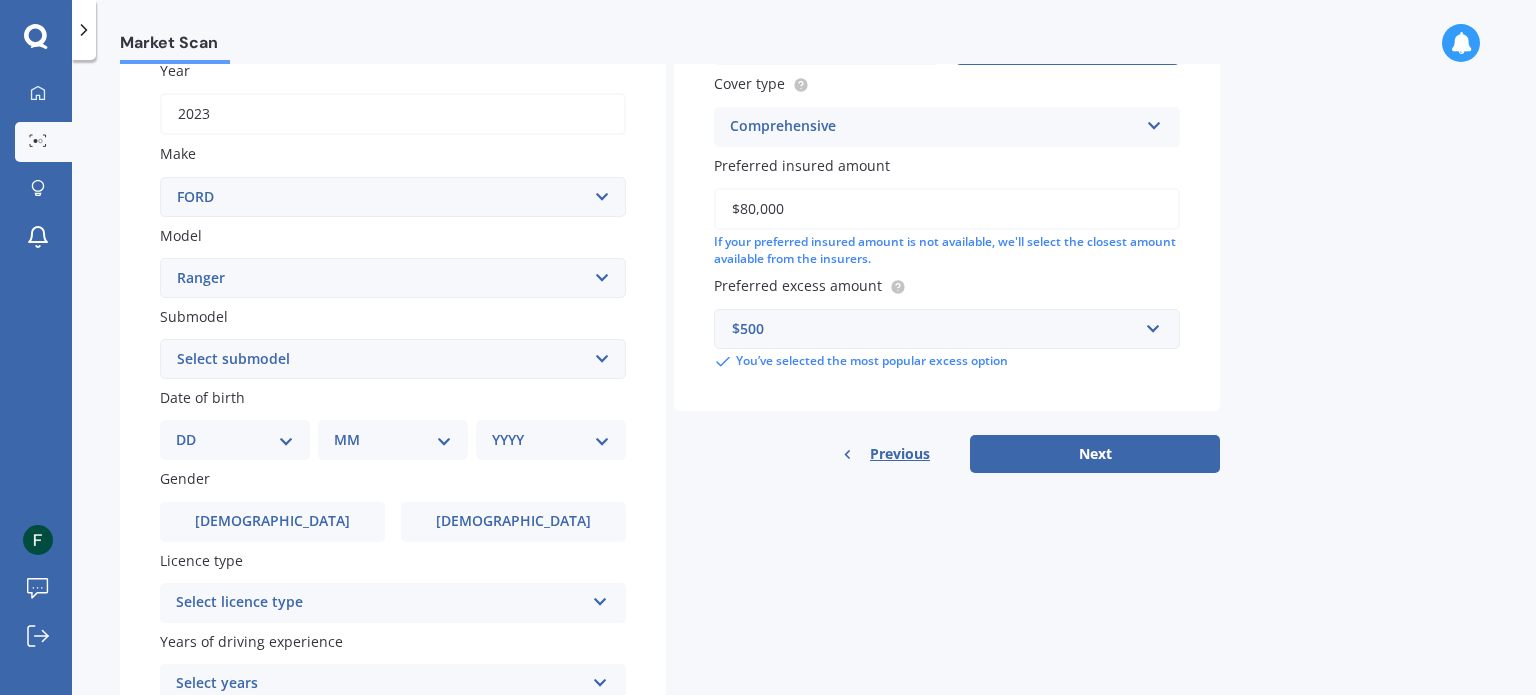 click on "$500" at bounding box center [935, 329] 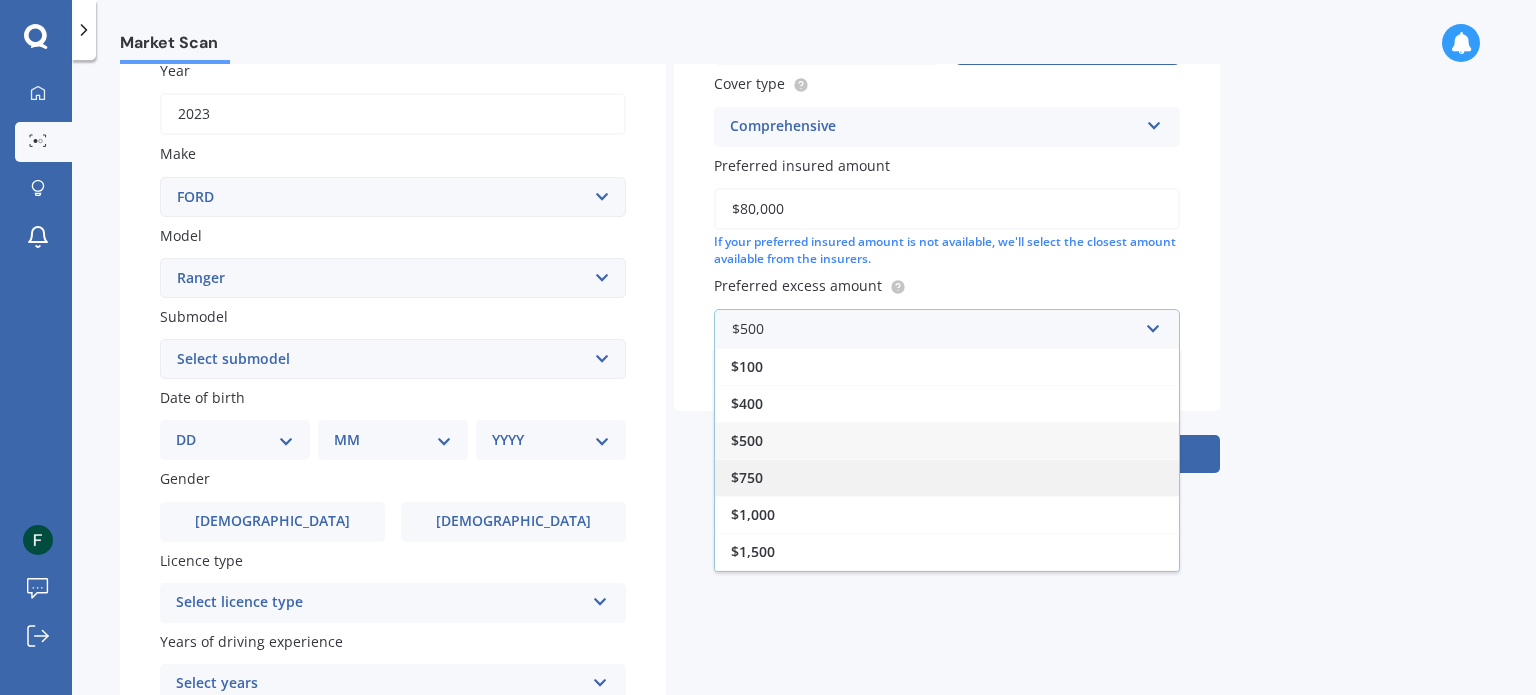 click on "$750" at bounding box center (947, 477) 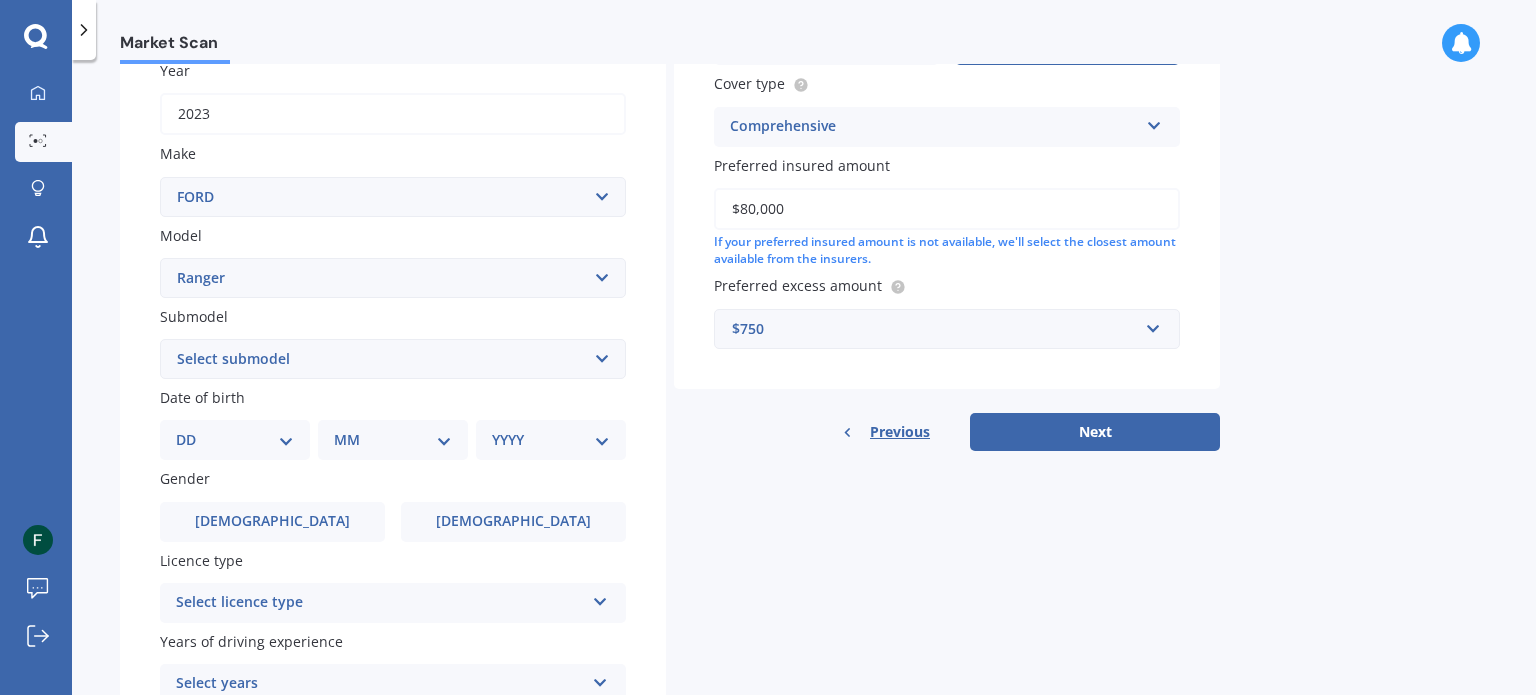 click on "Select submodel 4X2 3.2 Litre Turbo Diesel 4X2 XL 2.2 Litre Turbo Diesel 4X2 XL 2.5 Litre Turbo Diesel 4X2 XL 3.0 Litre Turbo Diesel 4X4 XL 3.0 Litre Turbo Diesel 4X4 XLT 3.0 4X4 XLT 3.2 Litre Turbo Diesel FX4 turbo Diesel Raptor Raptor Petrol Sport Double Cab W/S Wildtrak XL 3.2 Litre Turbo Diesel XLT DOUBLE CAB W/S 3 XLT DOUBLE CAB W/SA 2.0L XLT RC Turbo Diesel XLT2.0 L Bi-Turbo" at bounding box center [393, 359] 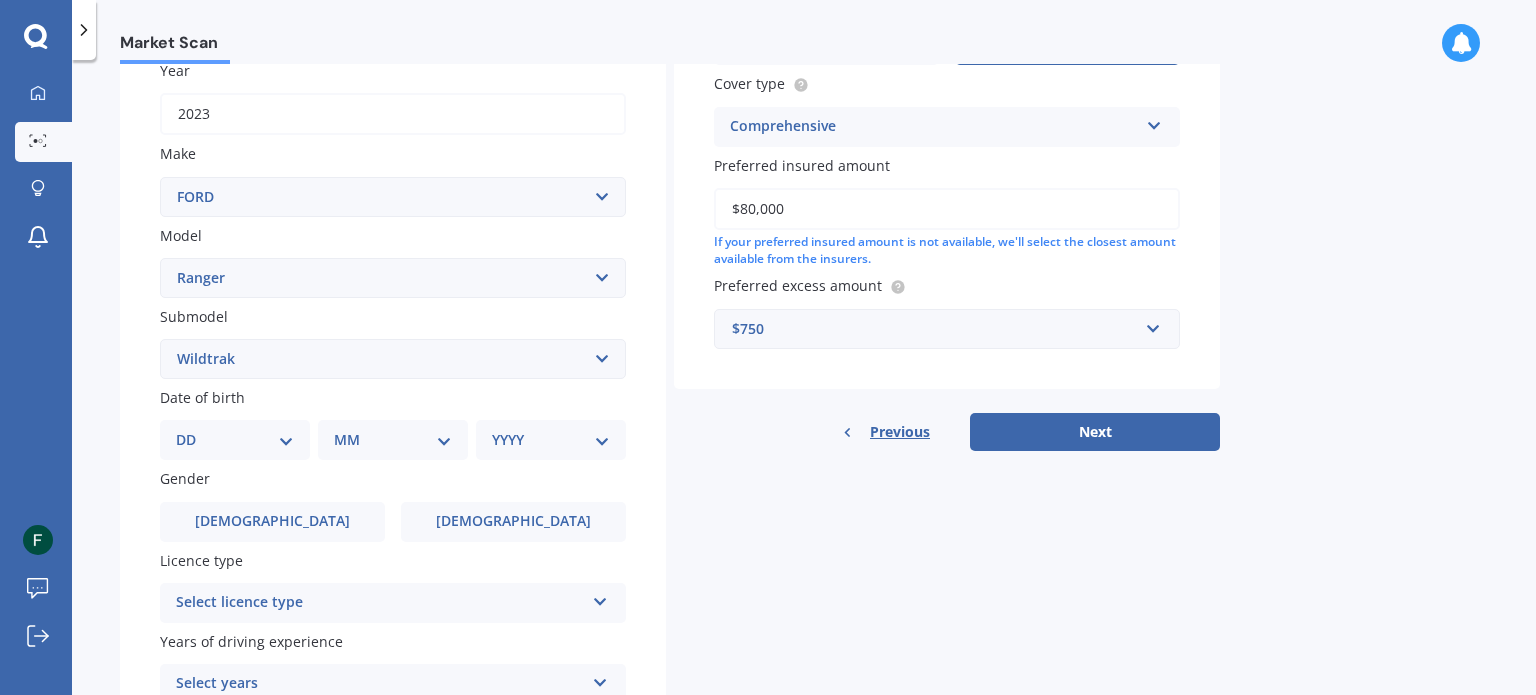 click on "Select submodel 4X2 3.2 Litre Turbo Diesel 4X2 XL 2.2 Litre Turbo Diesel 4X2 XL 2.5 Litre Turbo Diesel 4X2 XL 3.0 Litre Turbo Diesel 4X4 XL 3.0 Litre Turbo Diesel 4X4 XLT 3.0 4X4 XLT 3.2 Litre Turbo Diesel FX4 turbo Diesel Raptor Raptor Petrol Sport Double Cab W/S Wildtrak XL 3.2 Litre Turbo Diesel XLT DOUBLE CAB W/S 3 XLT DOUBLE CAB W/SA 2.0L XLT RC Turbo Diesel XLT2.0 L Bi-Turbo" at bounding box center [393, 359] 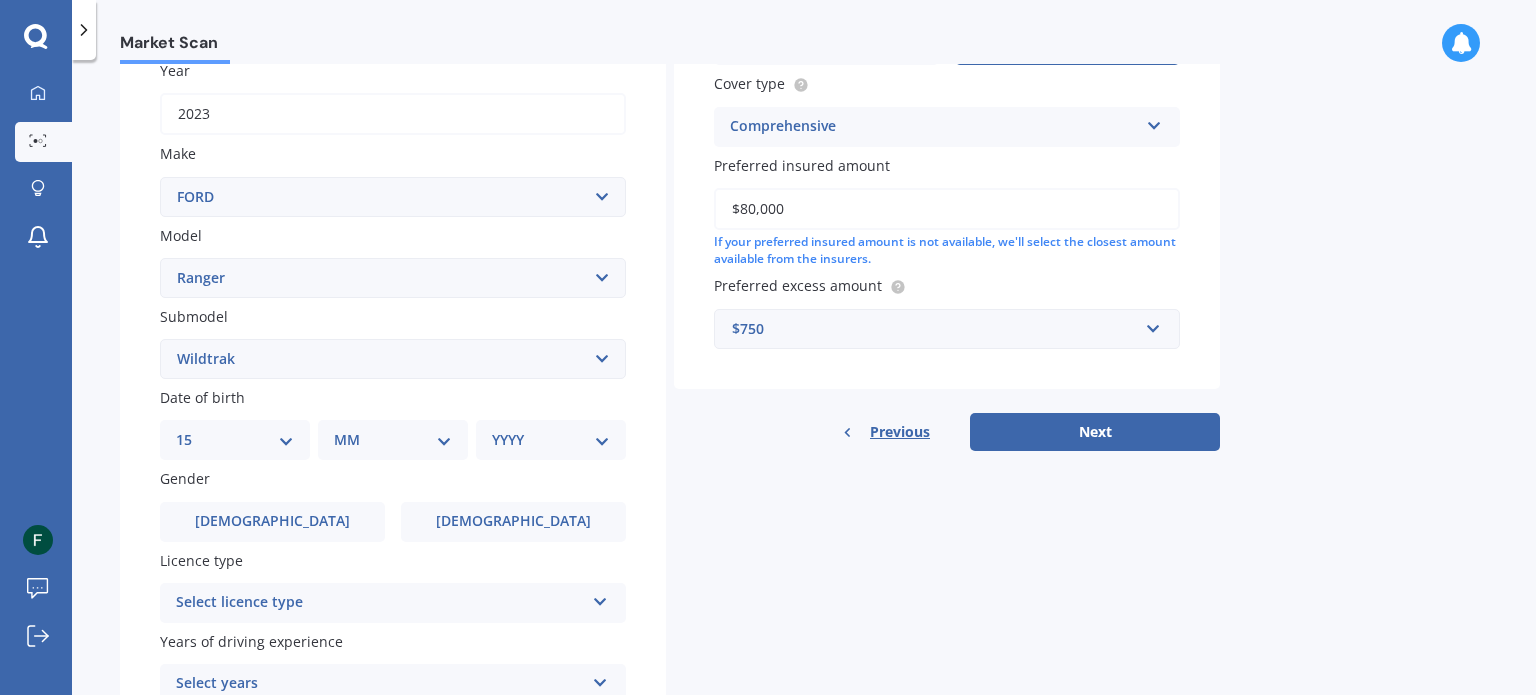click on "DD 01 02 03 04 05 06 07 08 09 10 11 12 13 14 15 16 17 18 19 20 21 22 23 24 25 26 27 28 29 30 31" at bounding box center [235, 440] 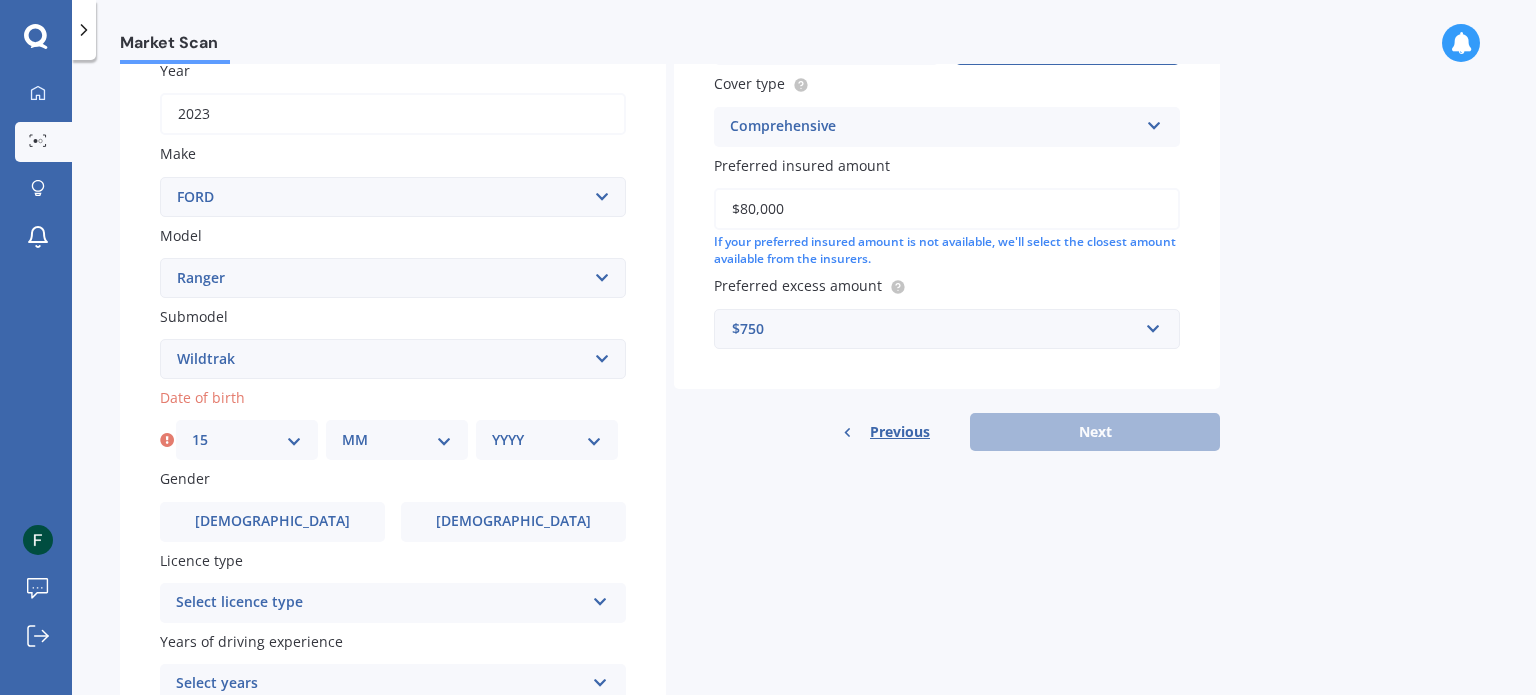 click on "MM 01 02 03 04 05 06 07 08 09 10 11 12" at bounding box center (397, 440) 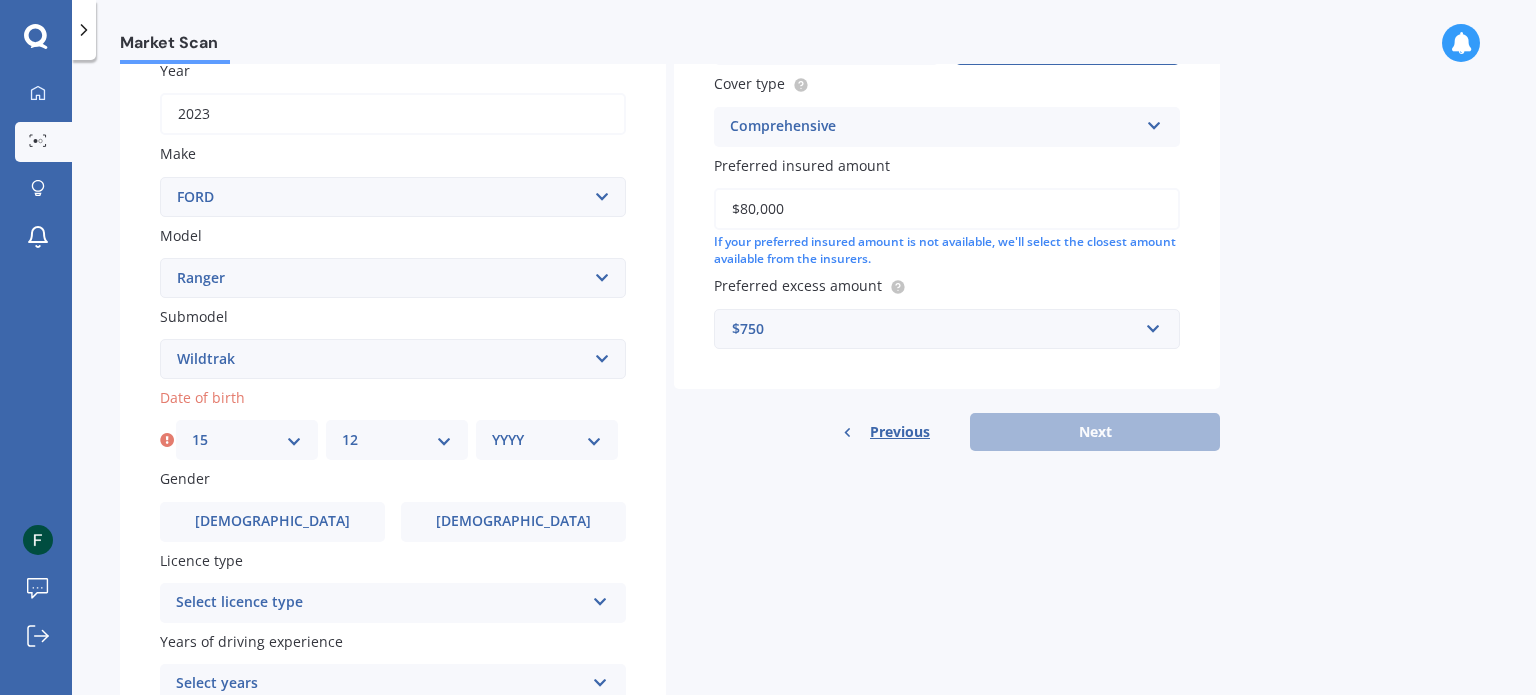 click on "MM 01 02 03 04 05 06 07 08 09 10 11 12" at bounding box center [397, 440] 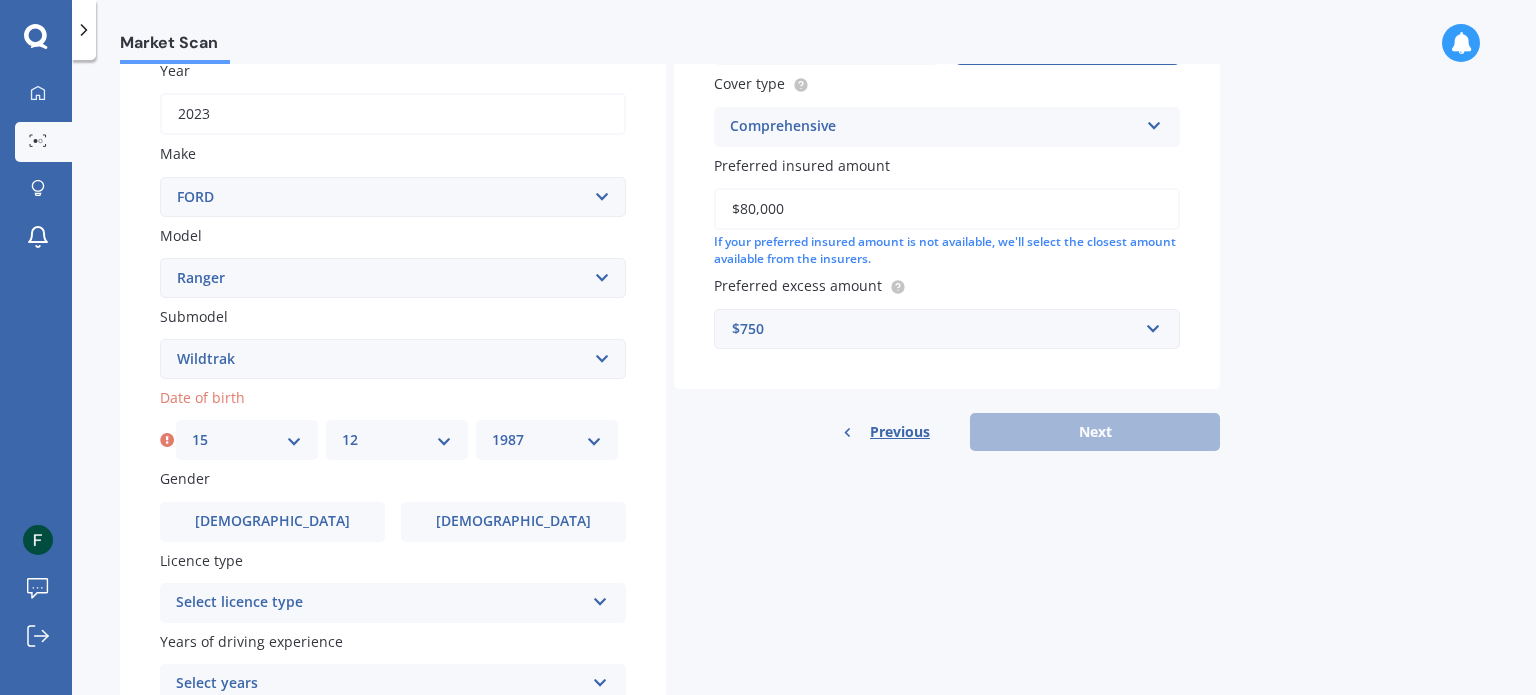 click on "YYYY 2025 2024 2023 2022 2021 2020 2019 2018 2017 2016 2015 2014 2013 2012 2011 2010 2009 2008 2007 2006 2005 2004 2003 2002 2001 2000 1999 1998 1997 1996 1995 1994 1993 1992 1991 1990 1989 1988 1987 1986 1985 1984 1983 1982 1981 1980 1979 1978 1977 1976 1975 1974 1973 1972 1971 1970 1969 1968 1967 1966 1965 1964 1963 1962 1961 1960 1959 1958 1957 1956 1955 1954 1953 1952 1951 1950 1949 1948 1947 1946 1945 1944 1943 1942 1941 1940 1939 1938 1937 1936 1935 1934 1933 1932 1931 1930 1929 1928 1927 1926" at bounding box center (547, 440) 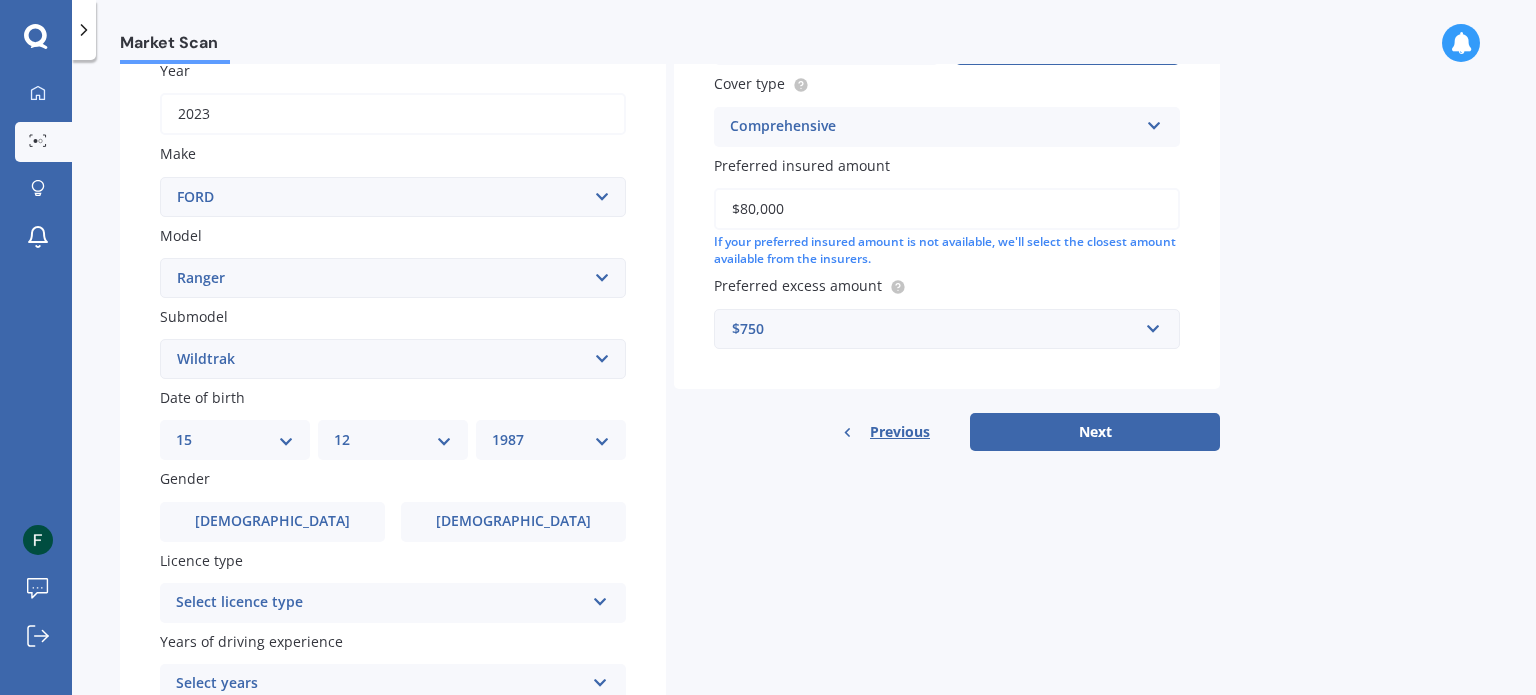 click on "Plate number Search I don’t have a number plate Year 2023 Make Select make AC ALFA ROMEO ASTON MARTIN AUDI AUSTIN BEDFORD Bentley BMW BYD CADILLAC CAN-AM CHERY CHEVROLET CHRYSLER Citroen CRUISEAIR CUPRA DAEWOO DAIHATSU DAIMLER DAMON DIAHATSU DODGE EXOCET FACTORY FIVE FERRARI FIAT Fiord FLEETWOOD FORD FOTON FRASER GEELY GENESIS GEORGIE BOY GMC GREAT WALL GWM HAVAL HILLMAN HINO HOLDEN HOLIDAY RAMBLER HONDA HUMMER HYUNDAI INFINITI ISUZU IVECO JAC JAECOO JAGUAR JEEP KGM KIA LADA LAMBORGHINI LANCIA LANDROVER LDV LEXUS LINCOLN LOTUS LUNAR M.G M.G. MAHINDRA MASERATI MAZDA MCLAREN MERCEDES AMG Mercedes Benz MERCEDES-AMG MERCURY MINI Mitsubishi MORGAN MORRIS NEWMAR Nissan OMODA OPEL OXFORD PEUGEOT Plymouth Polestar PONTIAC PORSCHE PROTON RAM Range Rover Rayne RENAULT ROLLS ROYCE ROVER SAAB SATURN SEAT SHELBY SKODA SMART SSANGYONG SUBARU SUZUKI TATA TESLA TIFFIN Toyota TRIUMPH TVR Vauxhall VOLKSWAGEN VOLVO WESTFIELD WINNEBAGO ZX Model Select model Bronco 4WD C-MAX Capri Cortina Courier Econovan Ecosport Endura Escape" at bounding box center [393, 361] 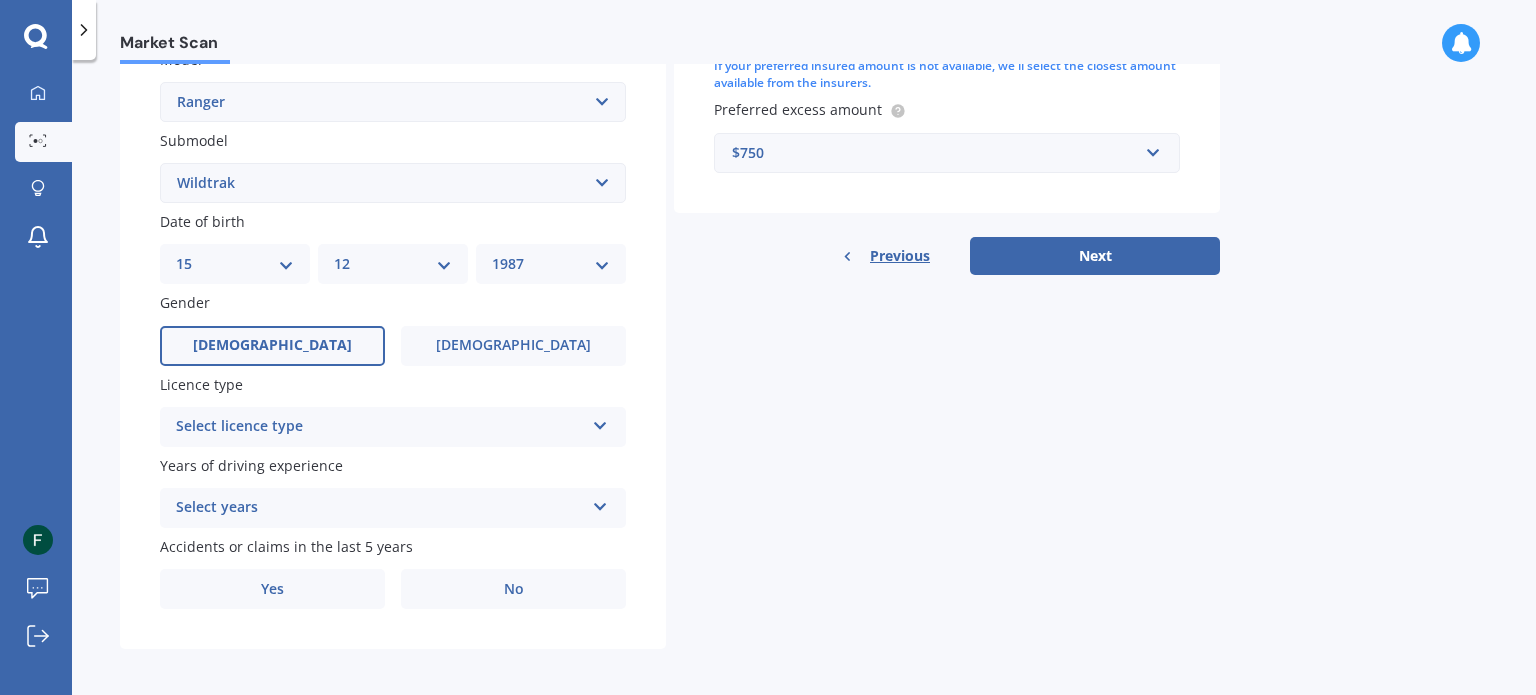 scroll, scrollTop: 482, scrollLeft: 0, axis: vertical 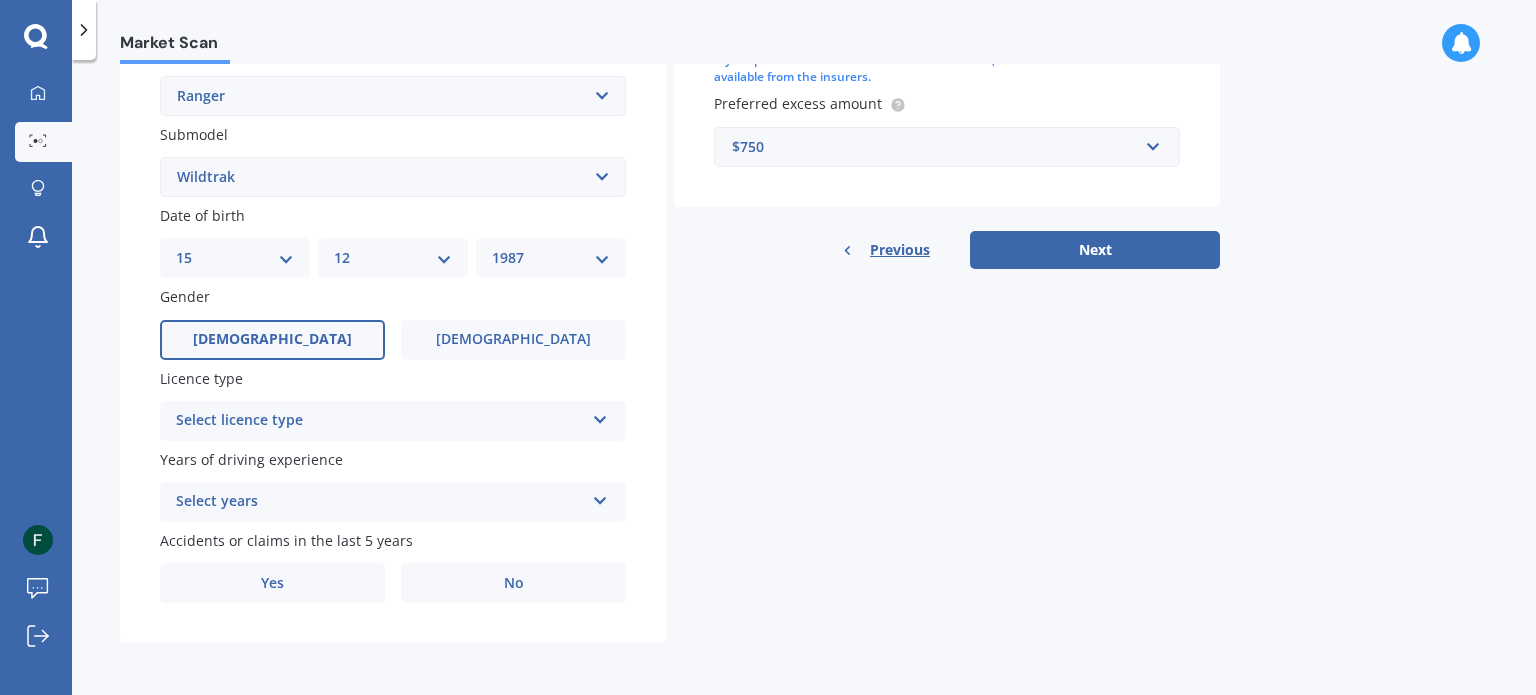 click on "Male" at bounding box center (272, 340) 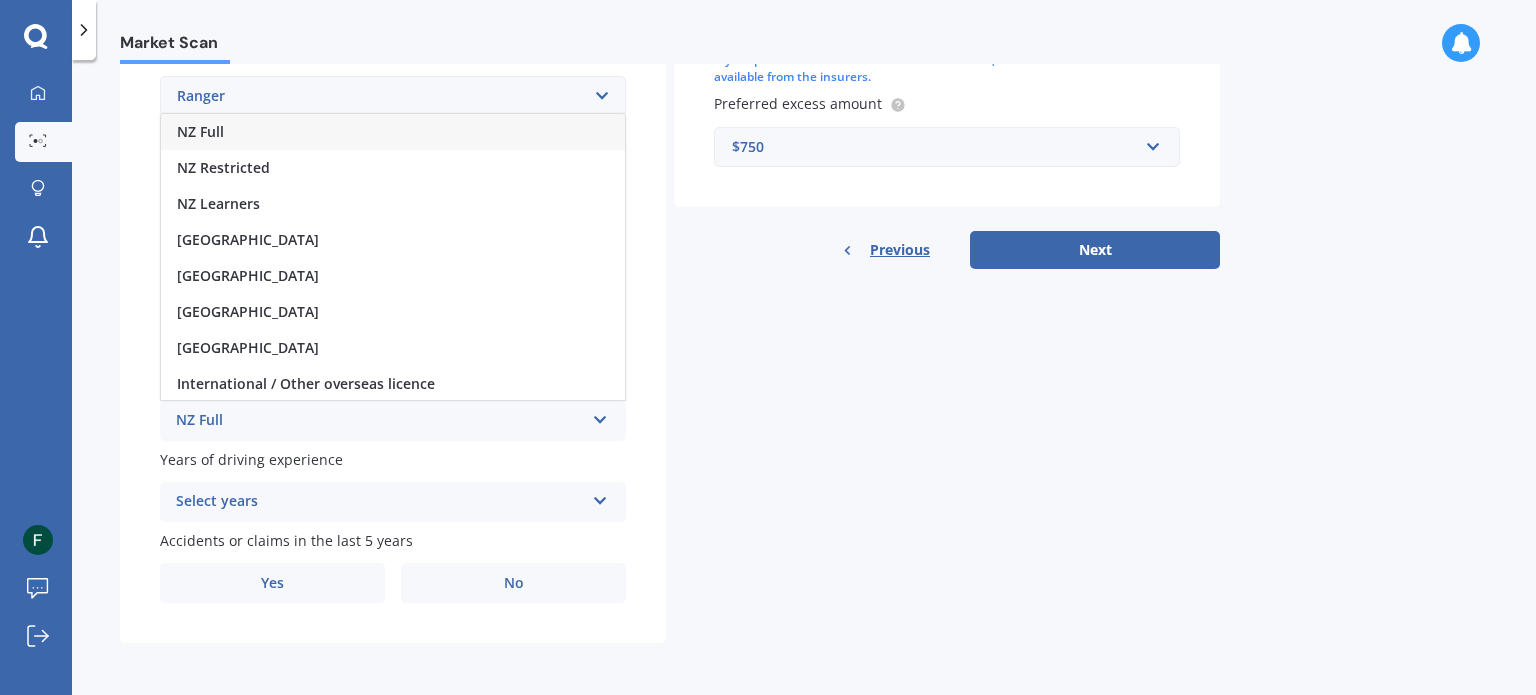 click on "NZ Full" at bounding box center (393, 132) 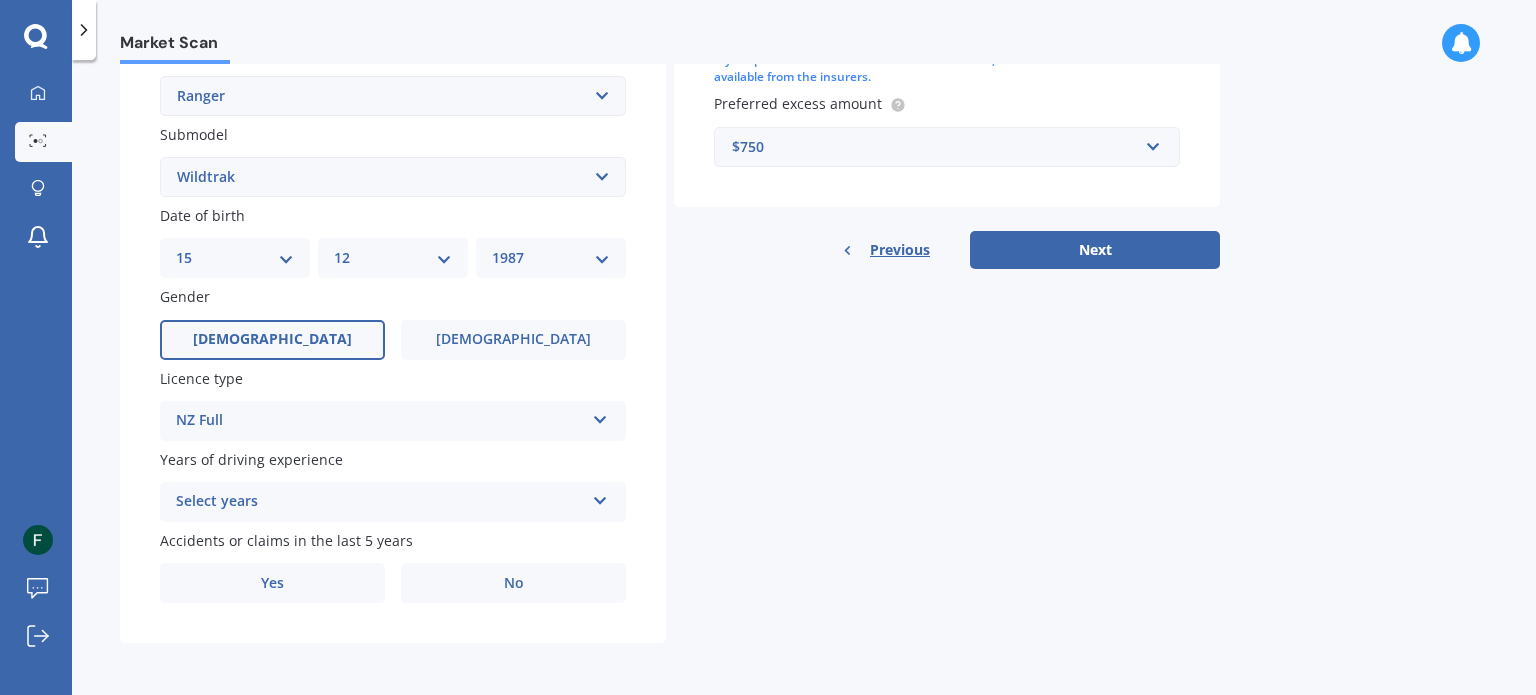 click on "Select years" at bounding box center [380, 502] 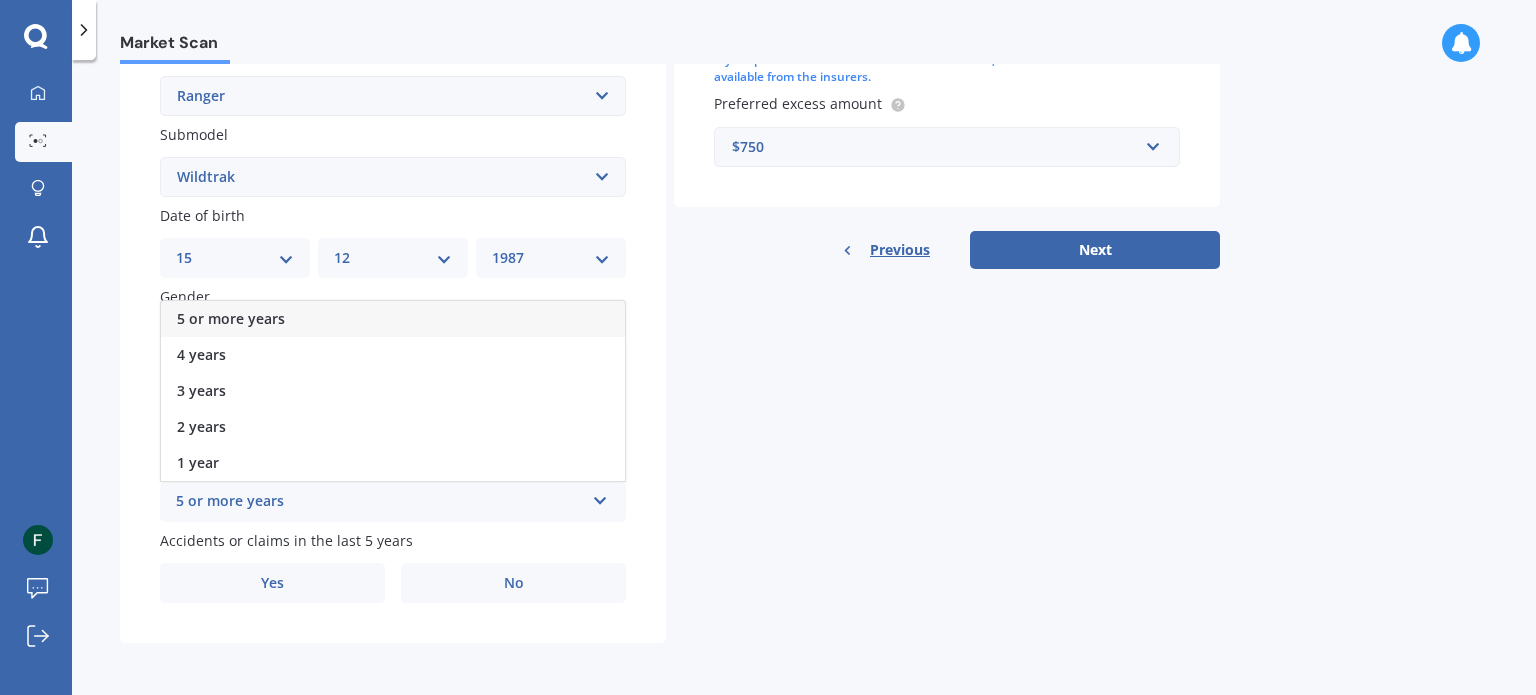 click on "5 or more years" at bounding box center [231, 318] 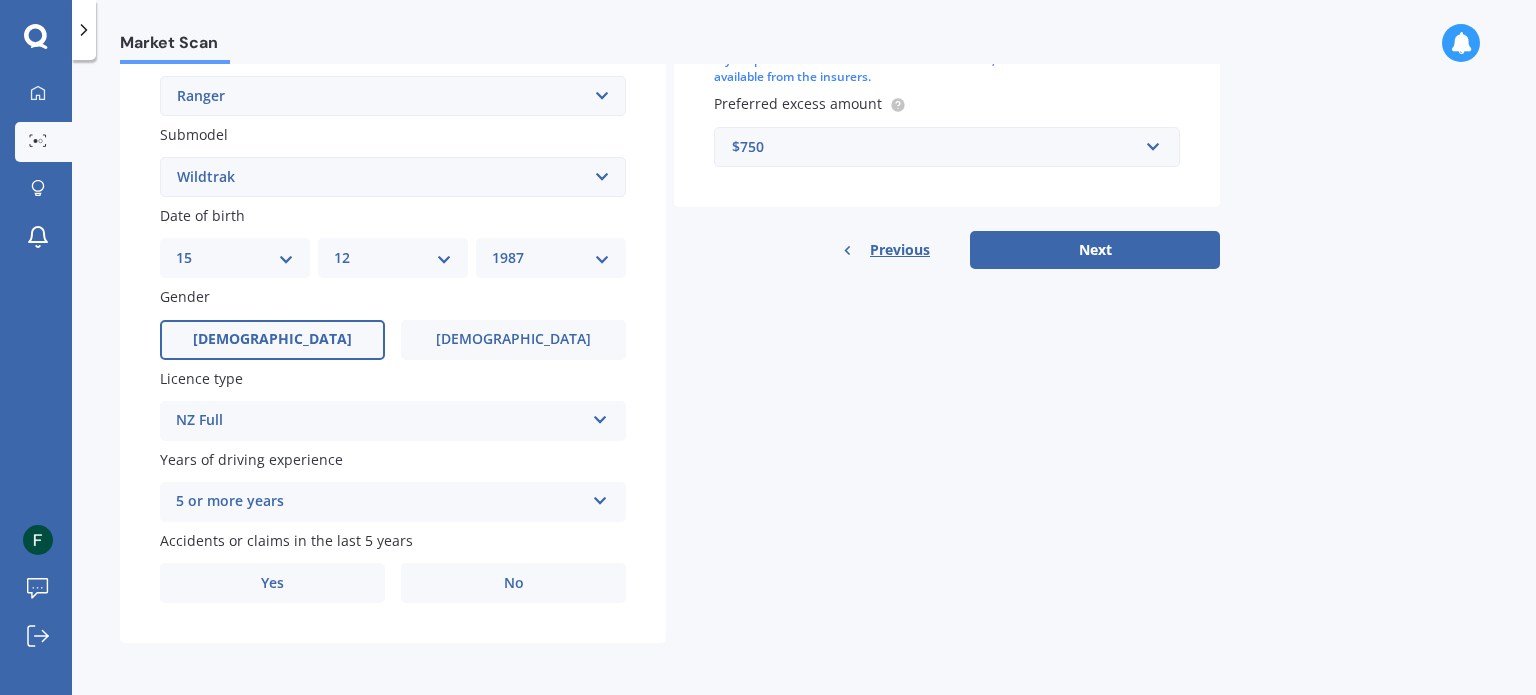 click on "Accidents or claims in the last 5 years Yes No" at bounding box center (393, 566) 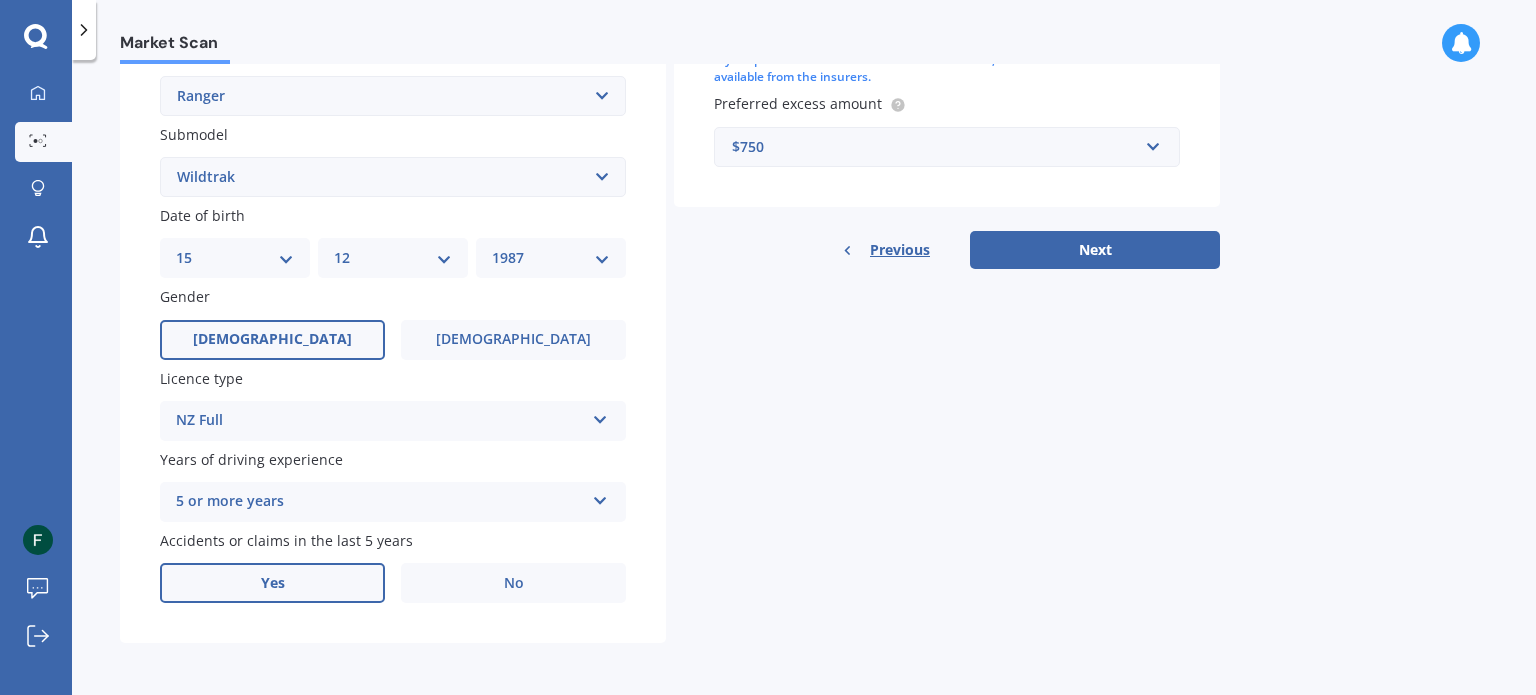 click on "Yes" at bounding box center [272, 583] 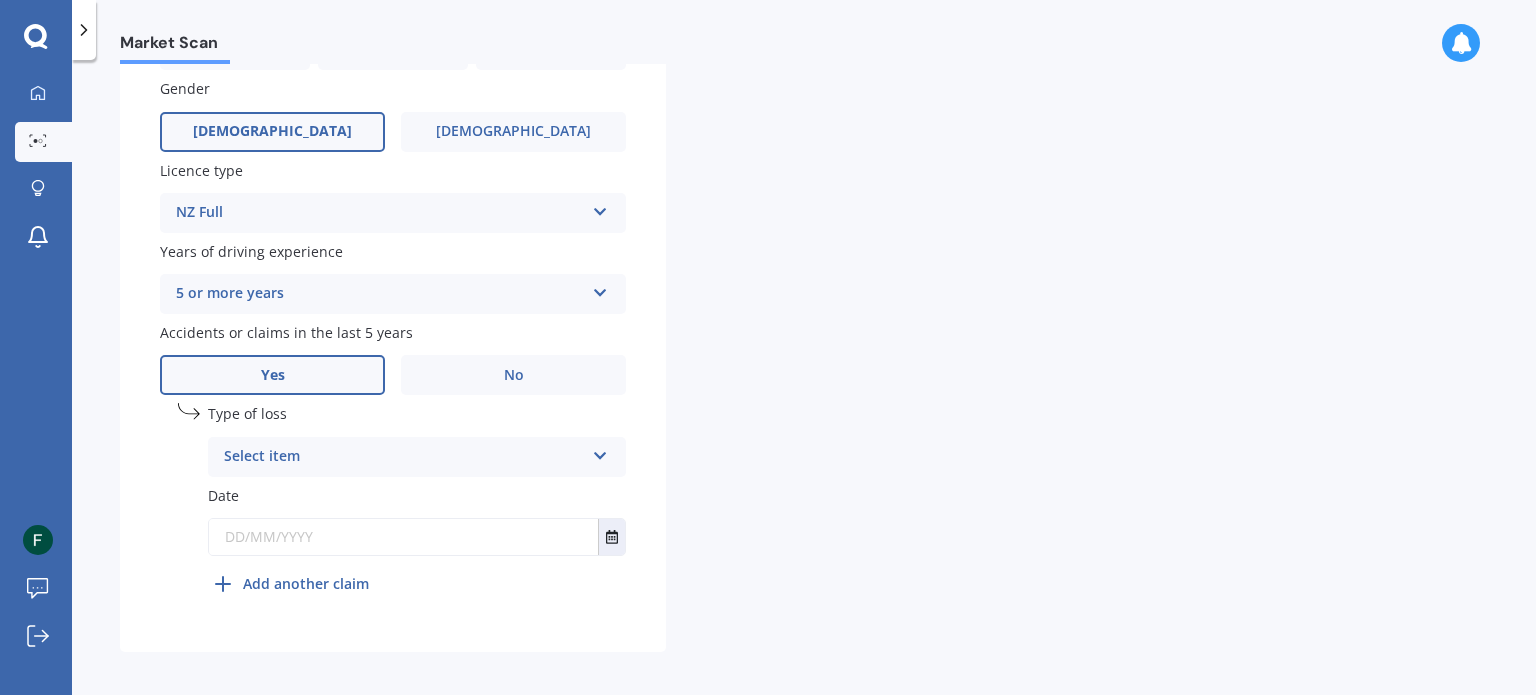 scroll, scrollTop: 699, scrollLeft: 0, axis: vertical 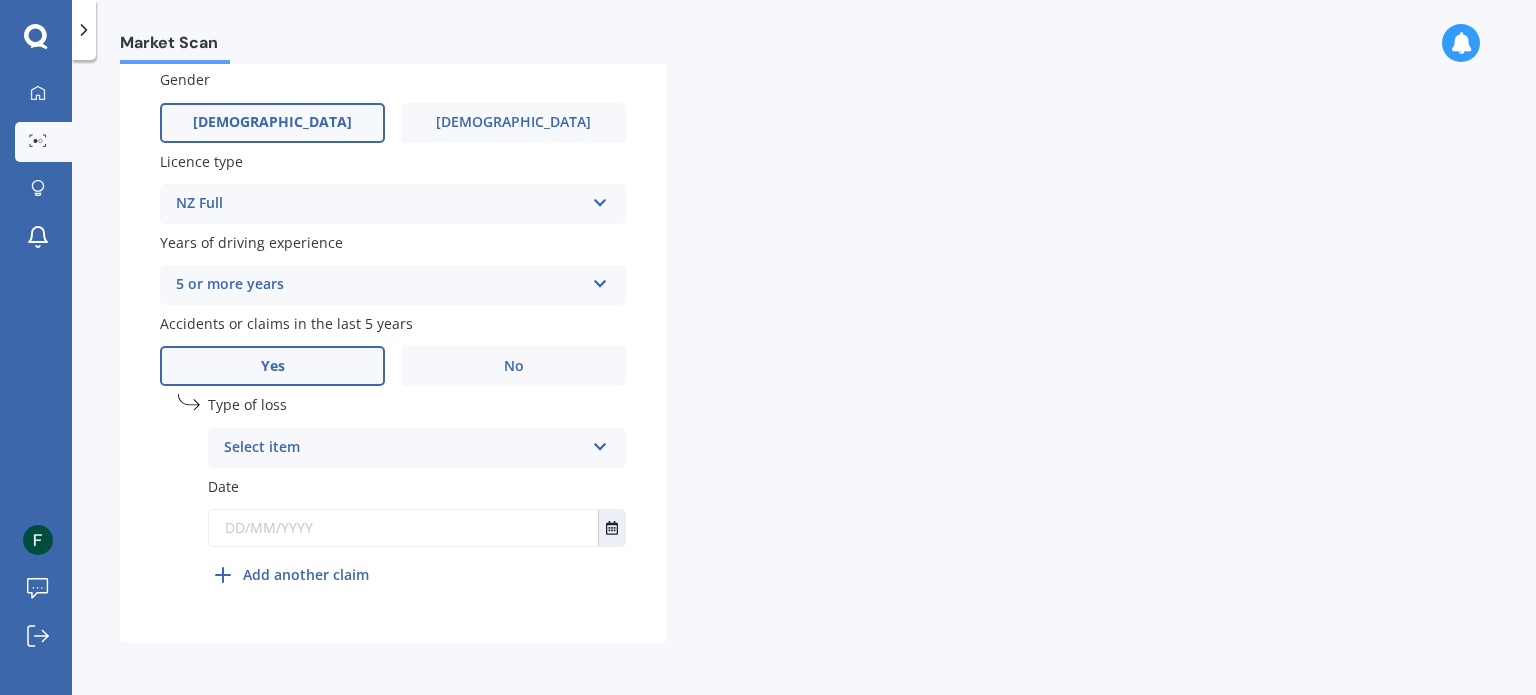 click on "Select item" at bounding box center (404, 448) 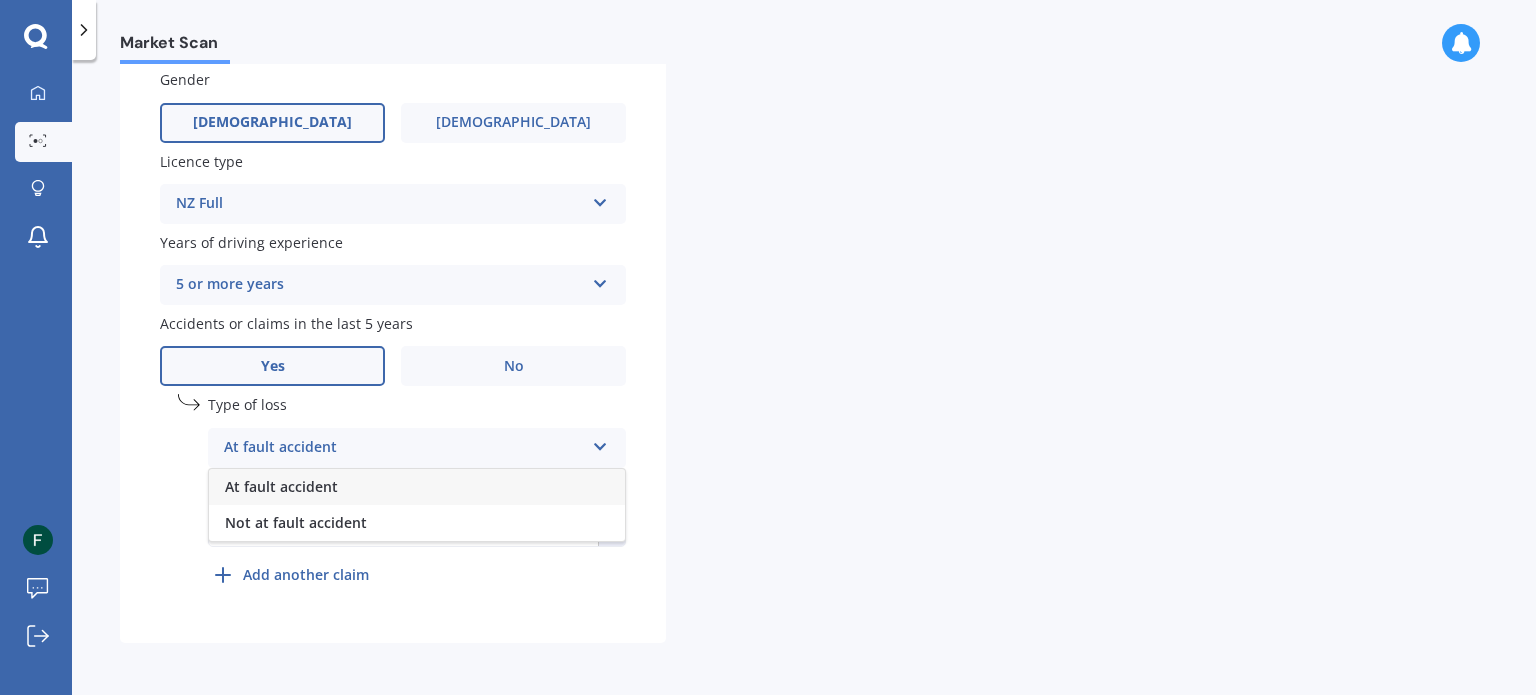 click on "At fault accident" at bounding box center (281, 486) 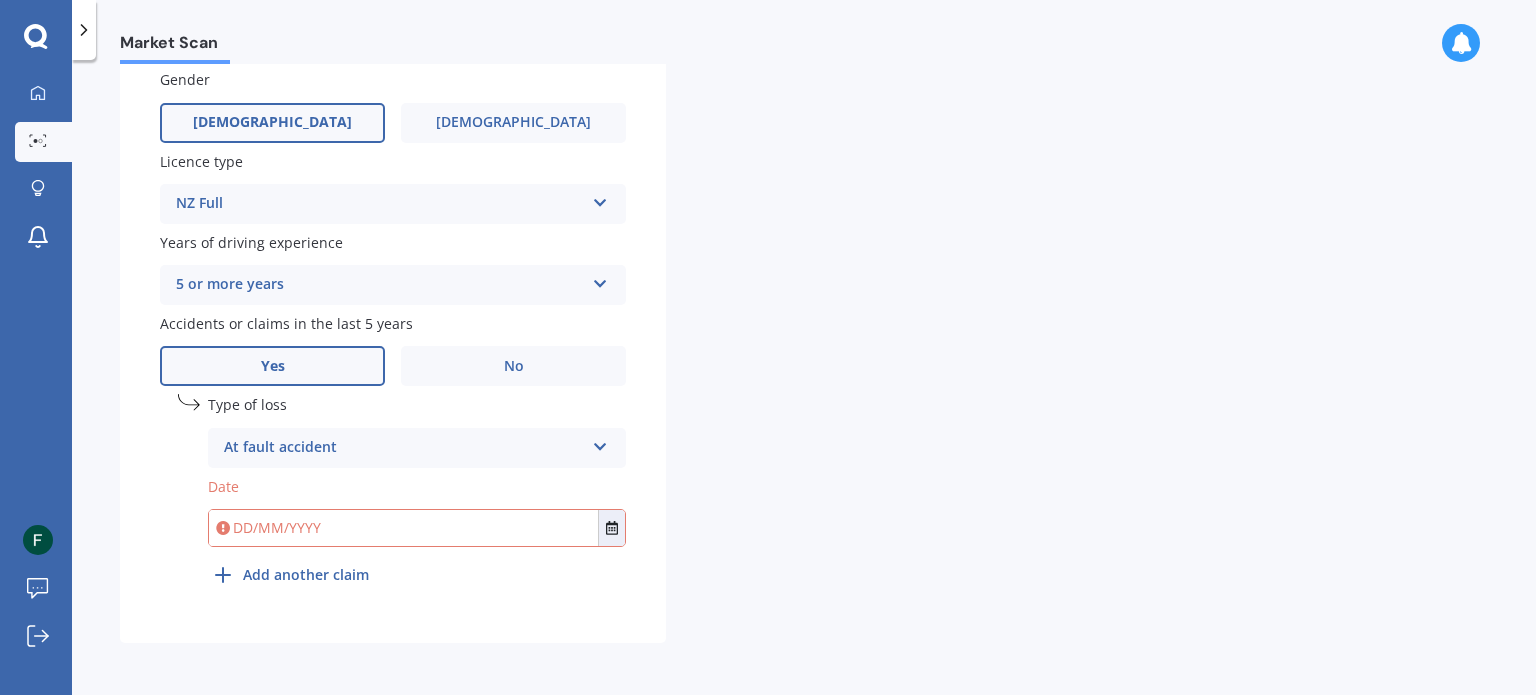 click at bounding box center [403, 528] 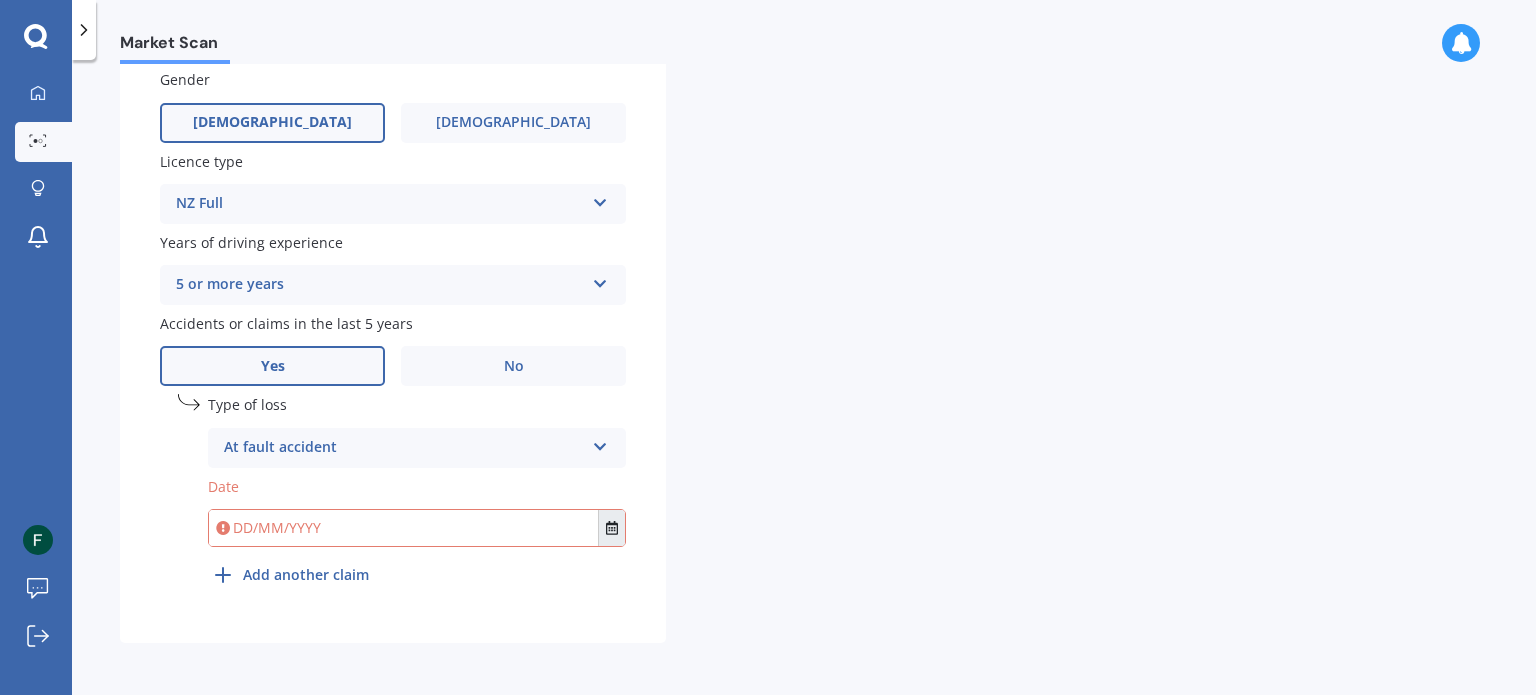click 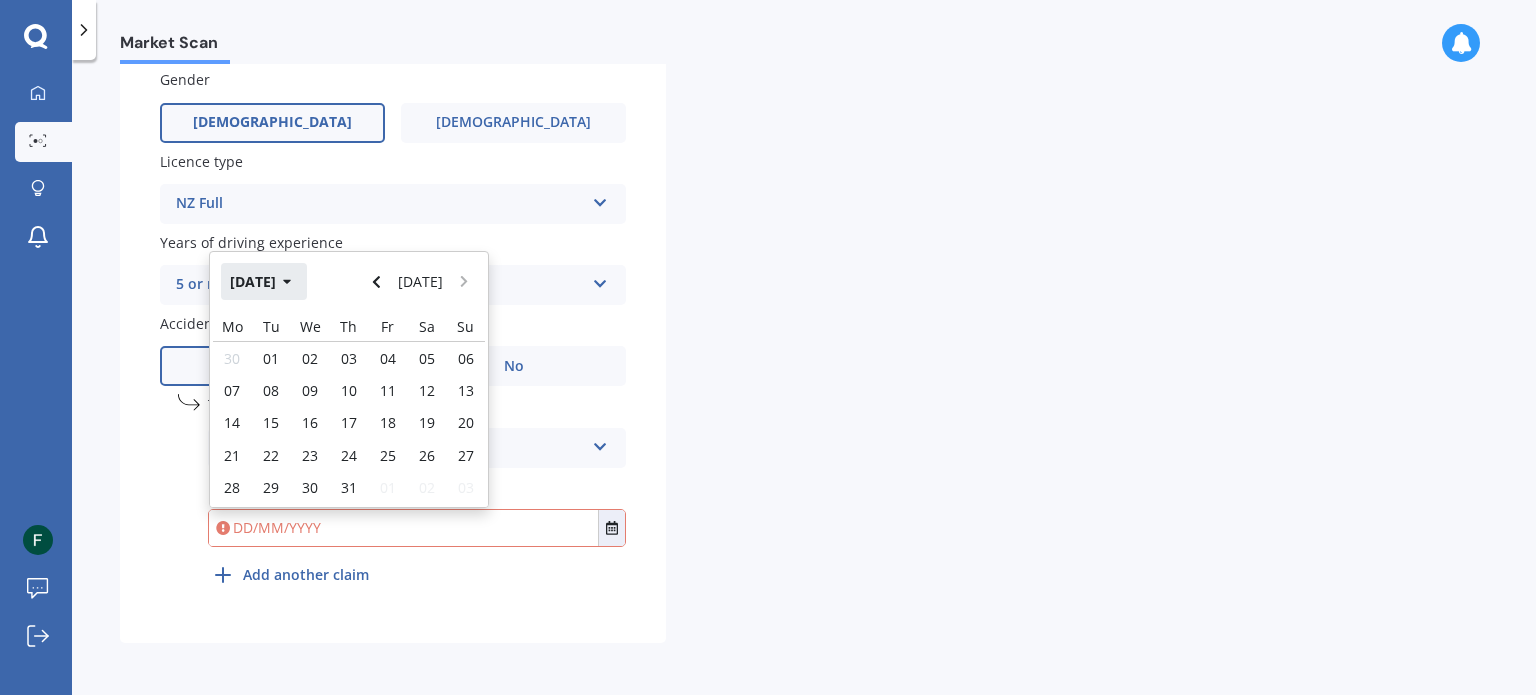 click on "Jul 2025" at bounding box center [264, 281] 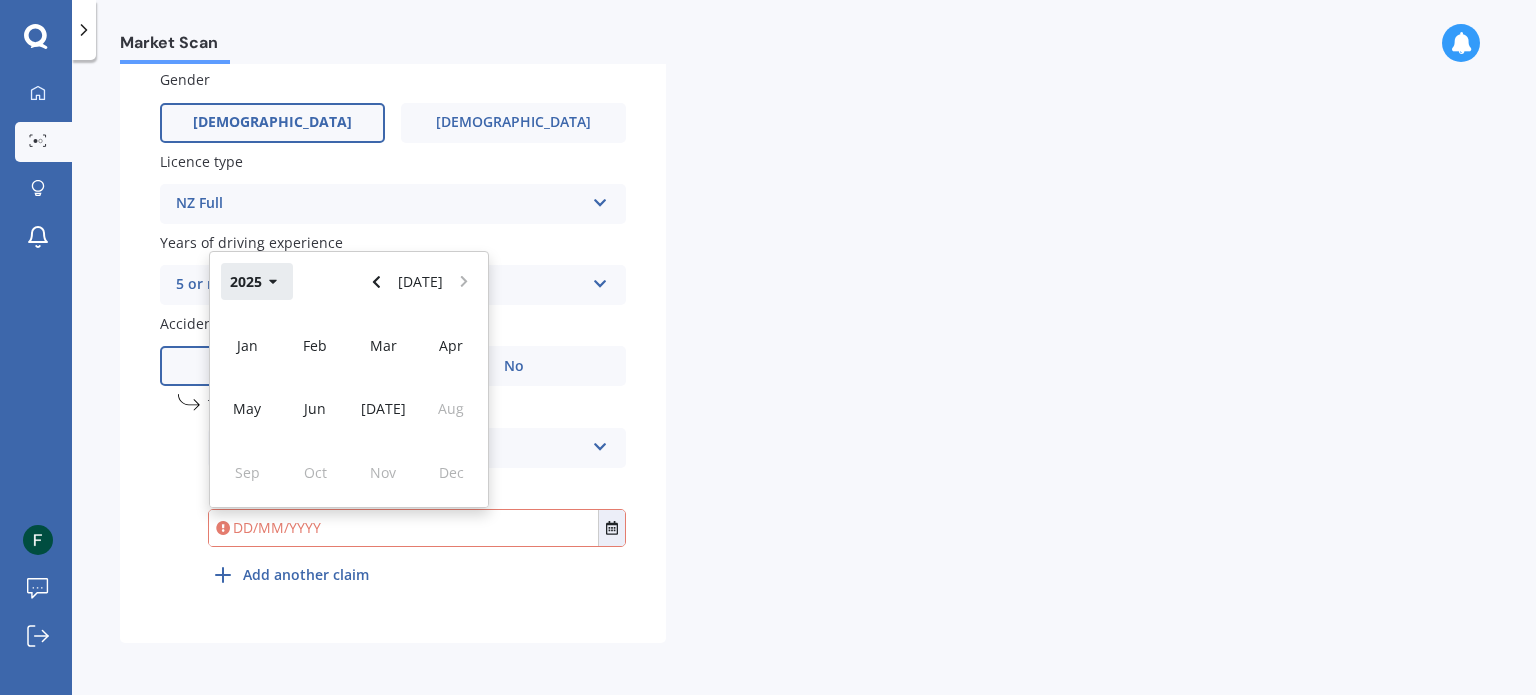 click 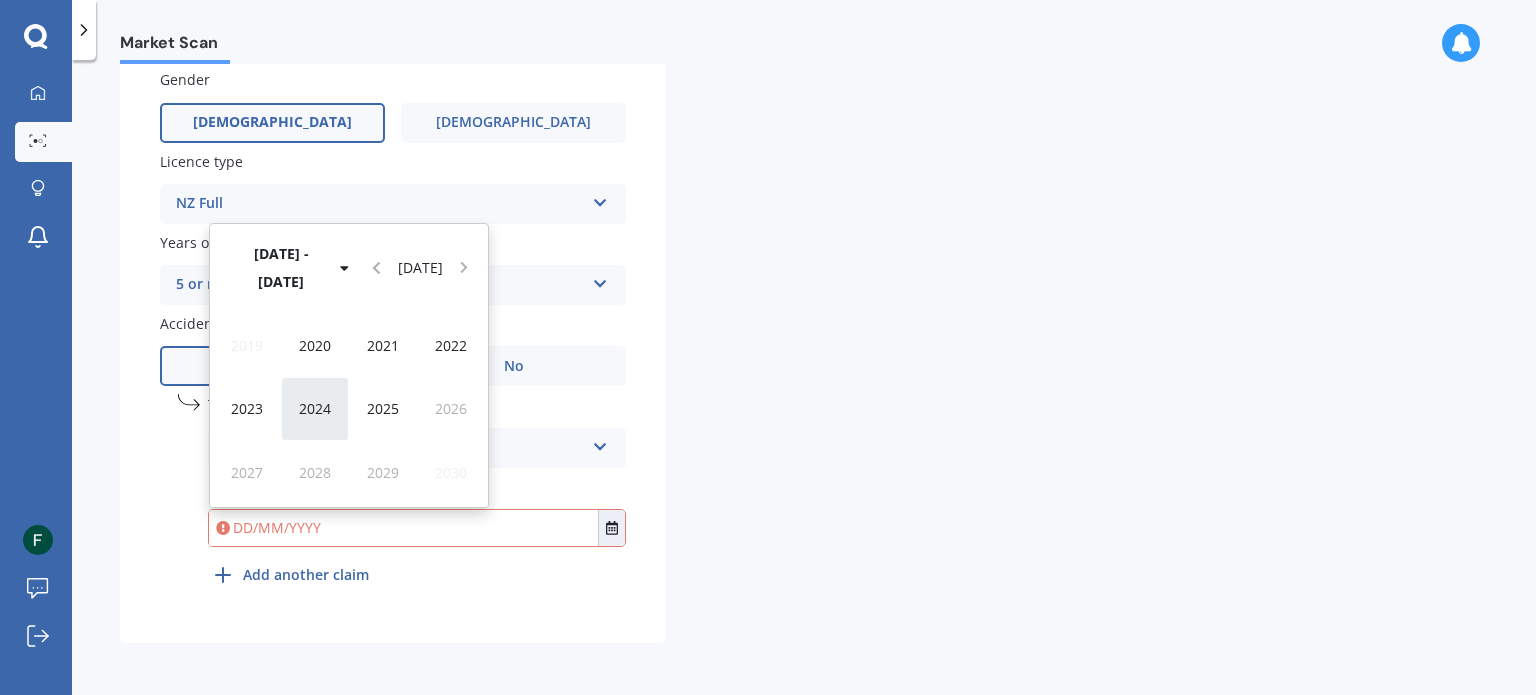 click on "2024" at bounding box center [315, 408] 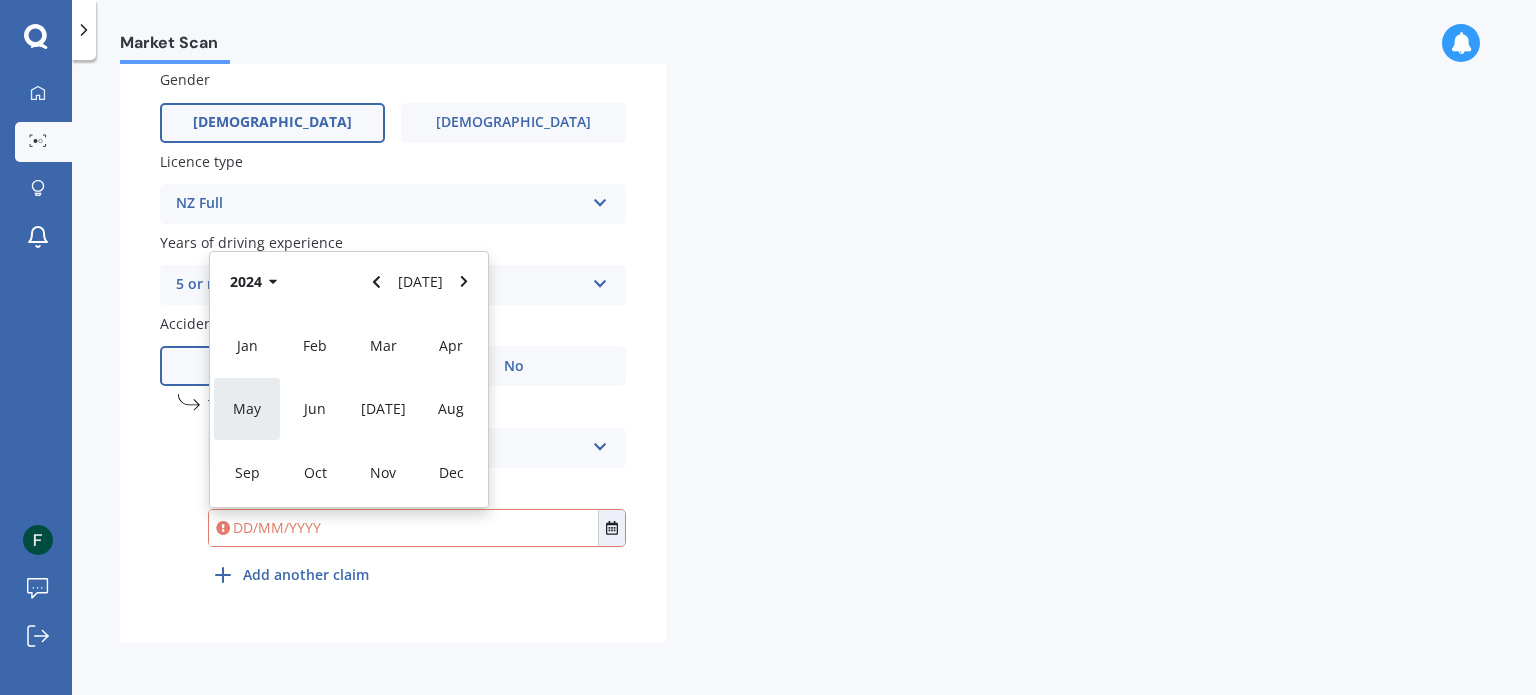 click on "May" at bounding box center [247, 408] 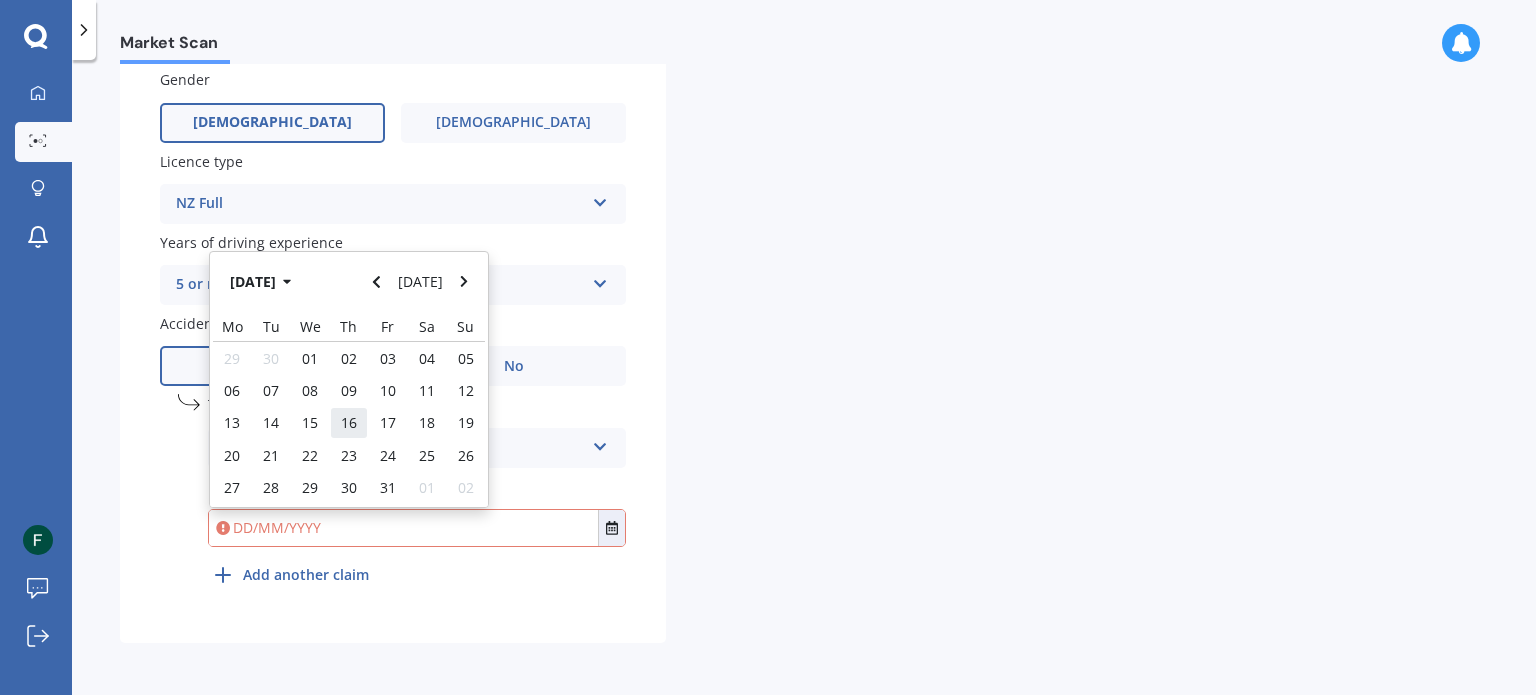 click on "16" at bounding box center (349, 423) 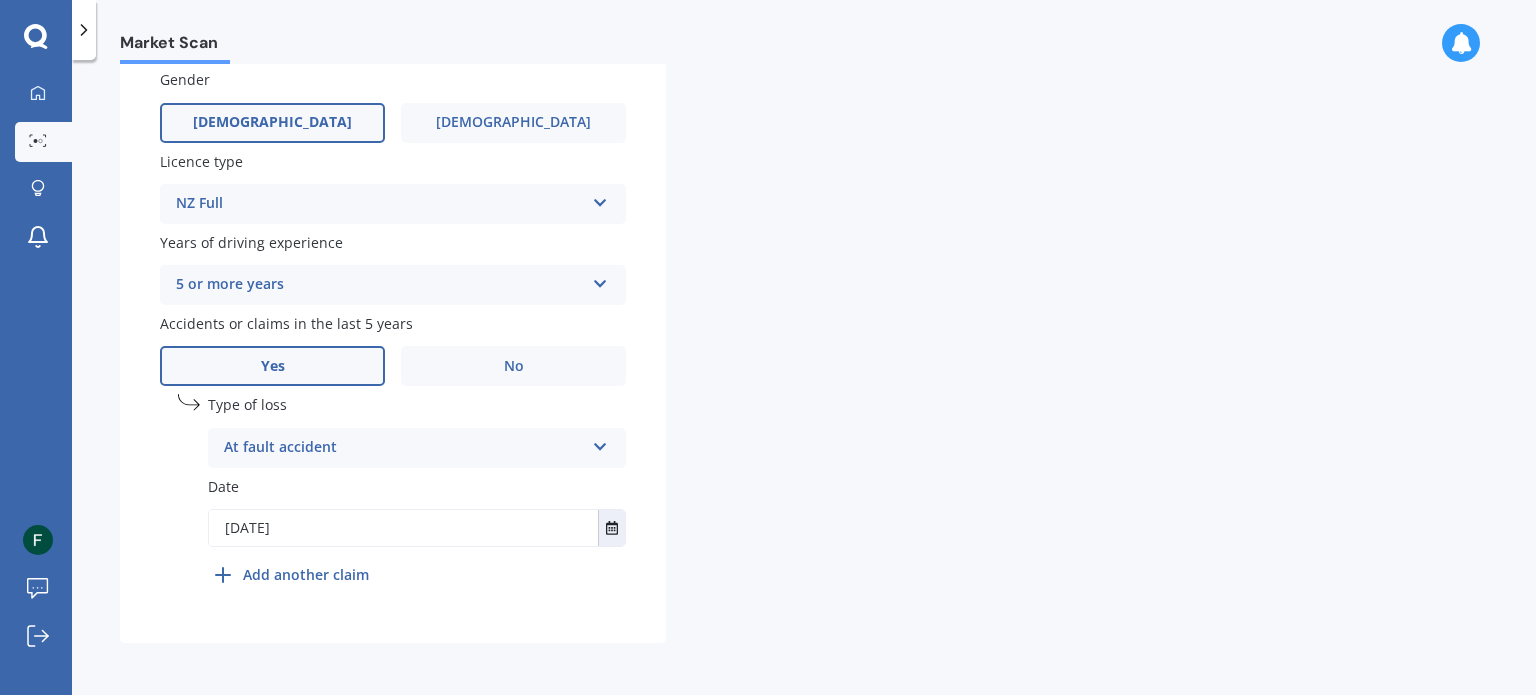 click on "Add another claim" at bounding box center [306, 574] 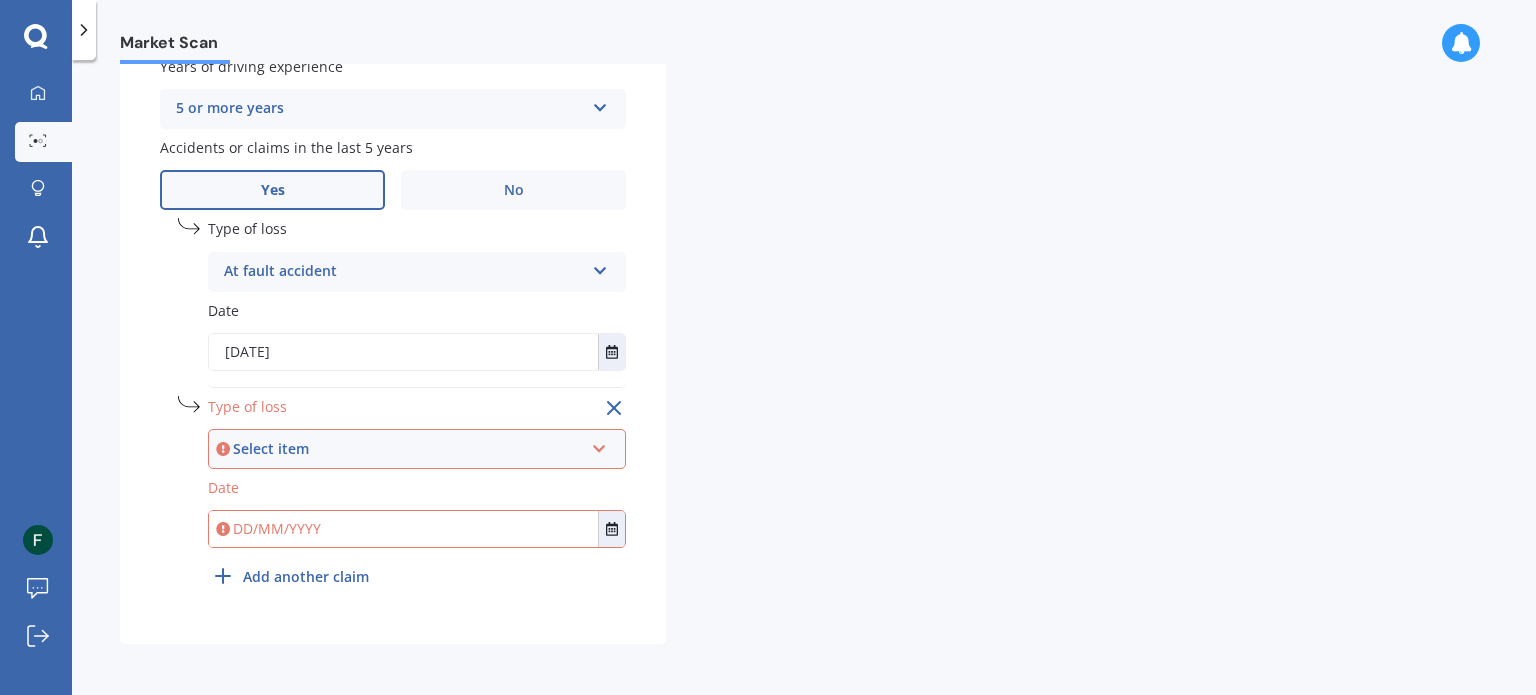 scroll, scrollTop: 876, scrollLeft: 0, axis: vertical 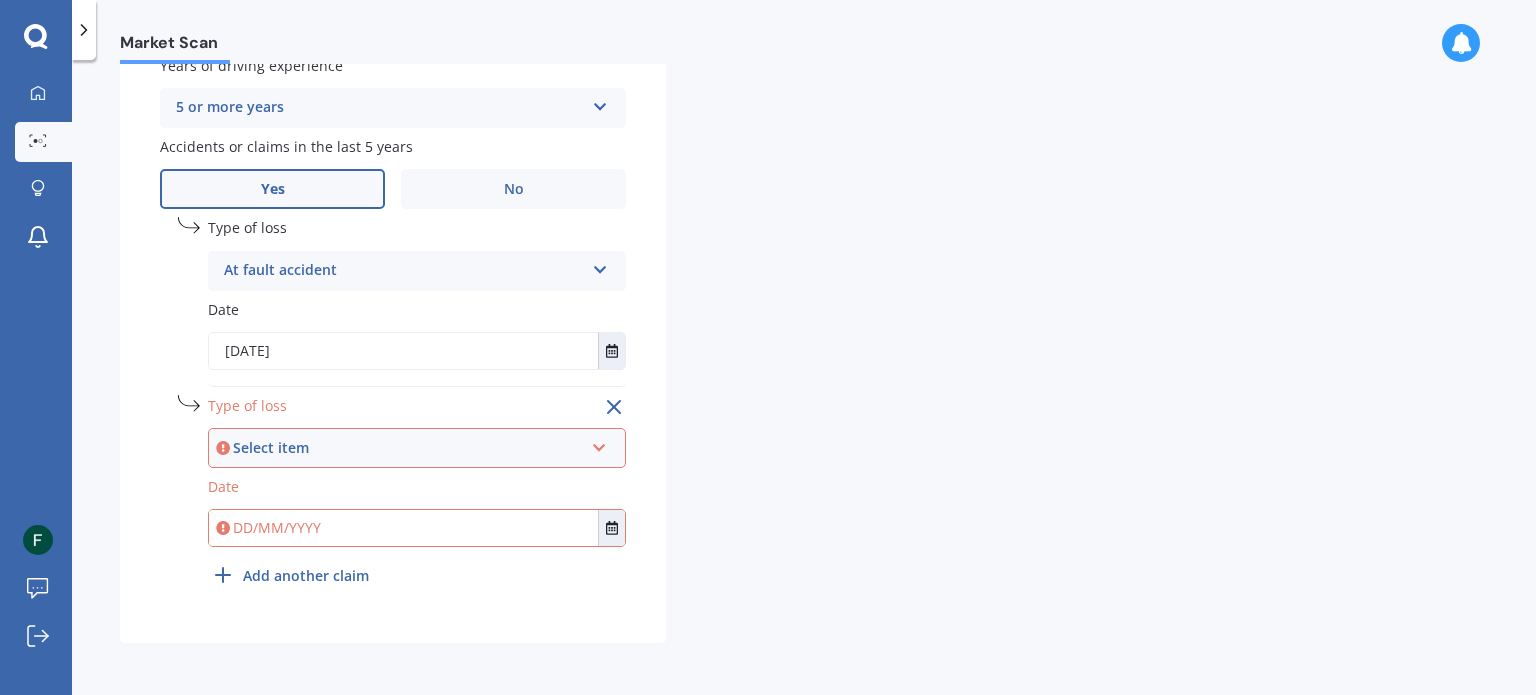 click on "Select item" at bounding box center [408, 448] 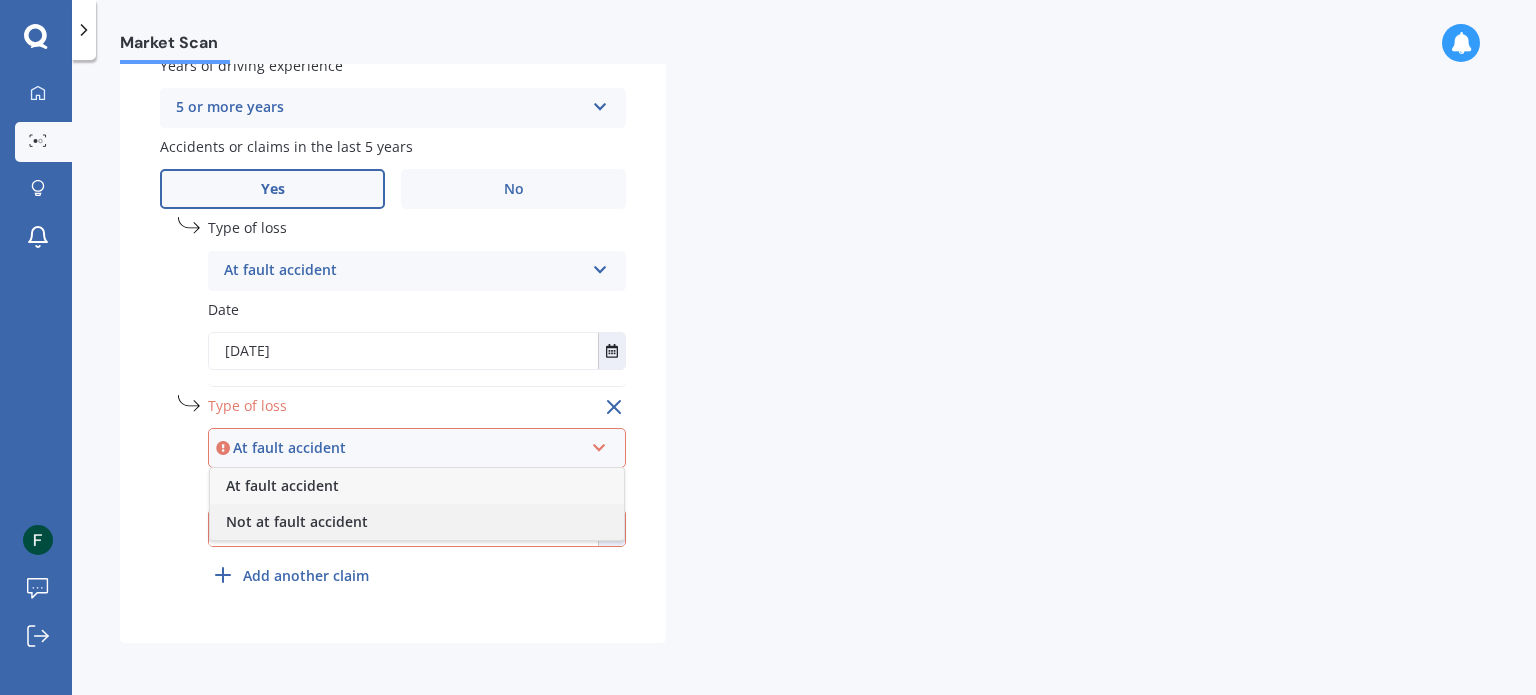 click on "Not at fault accident" at bounding box center [297, 521] 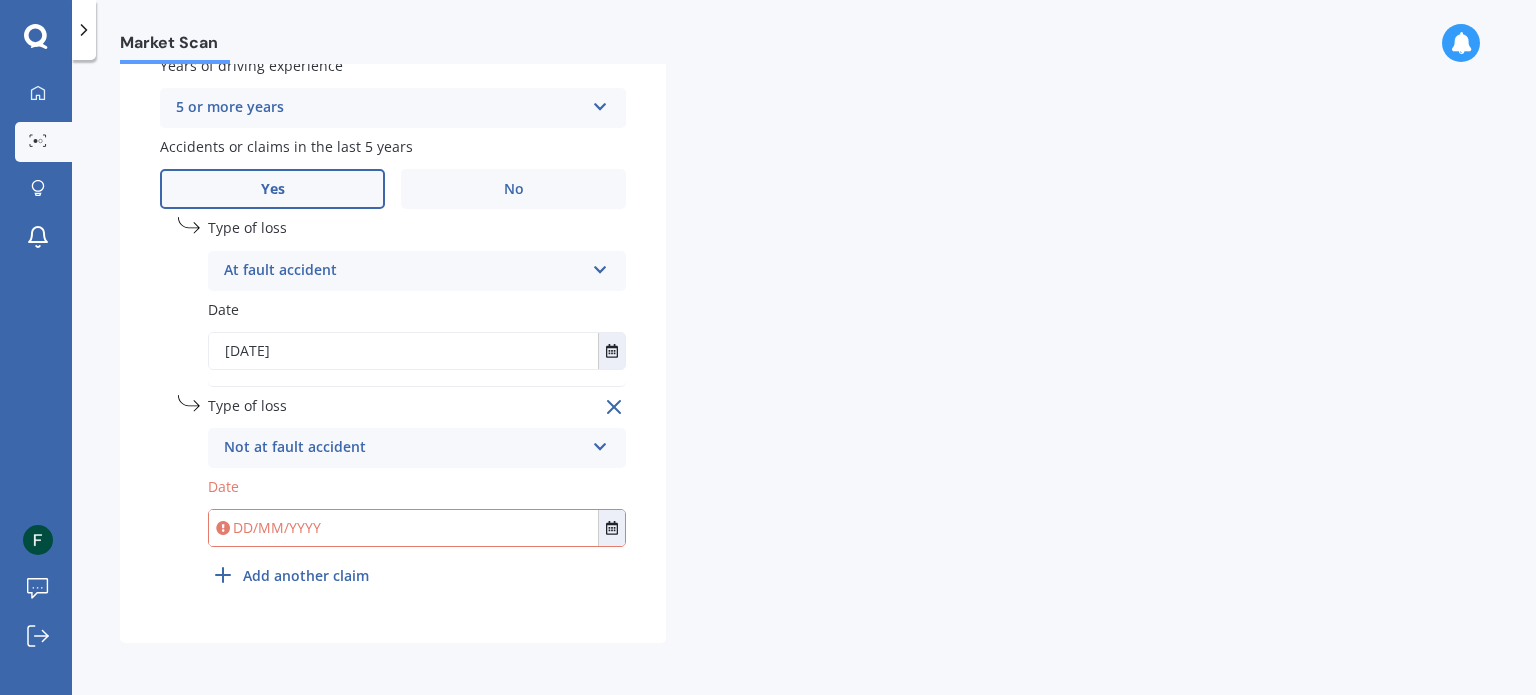 click at bounding box center (403, 528) 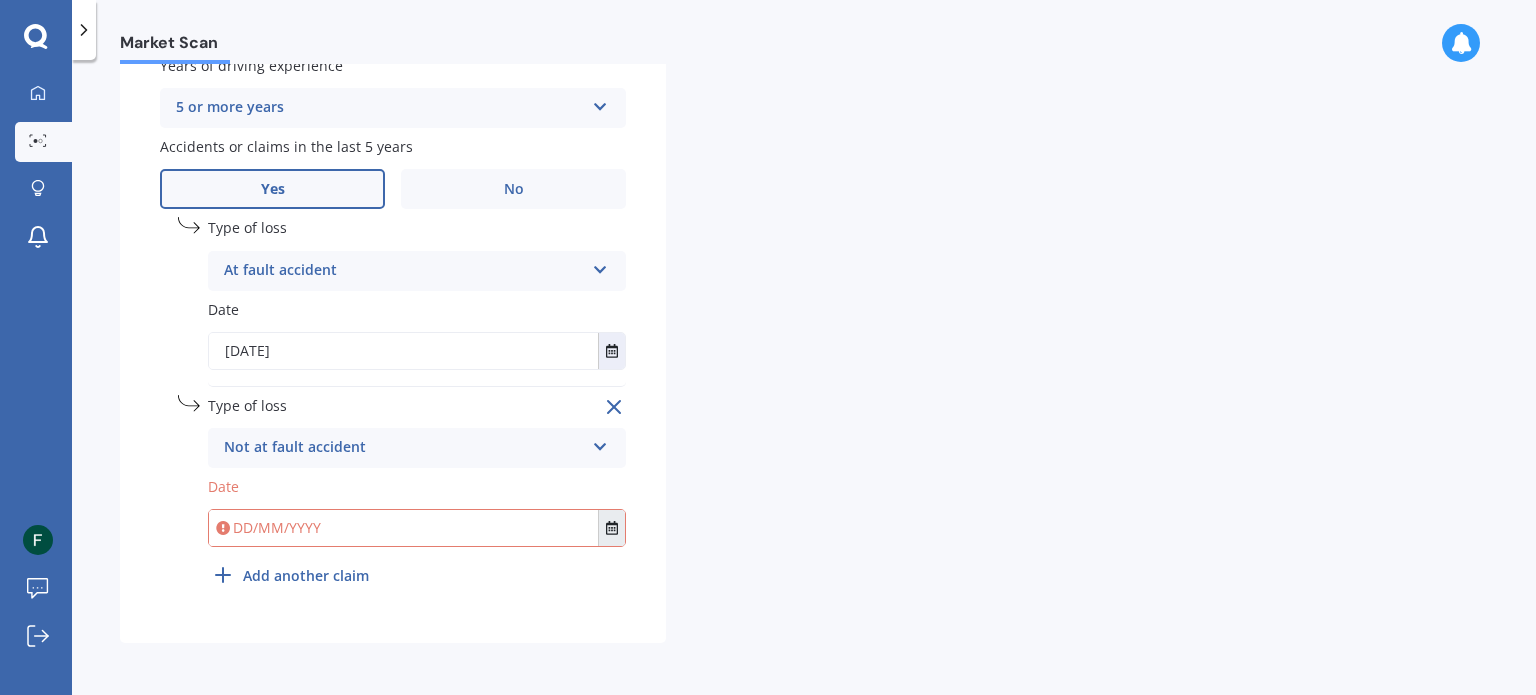 click at bounding box center [611, 528] 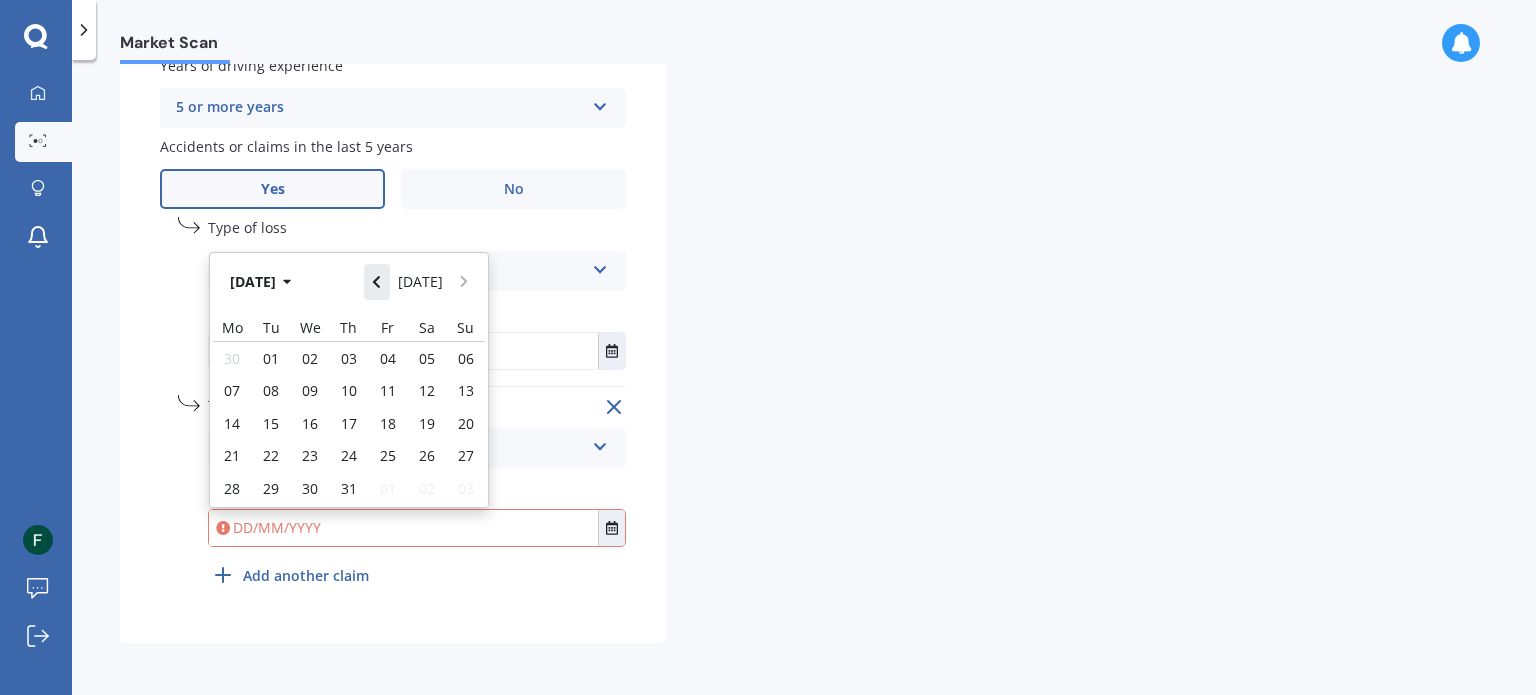 click 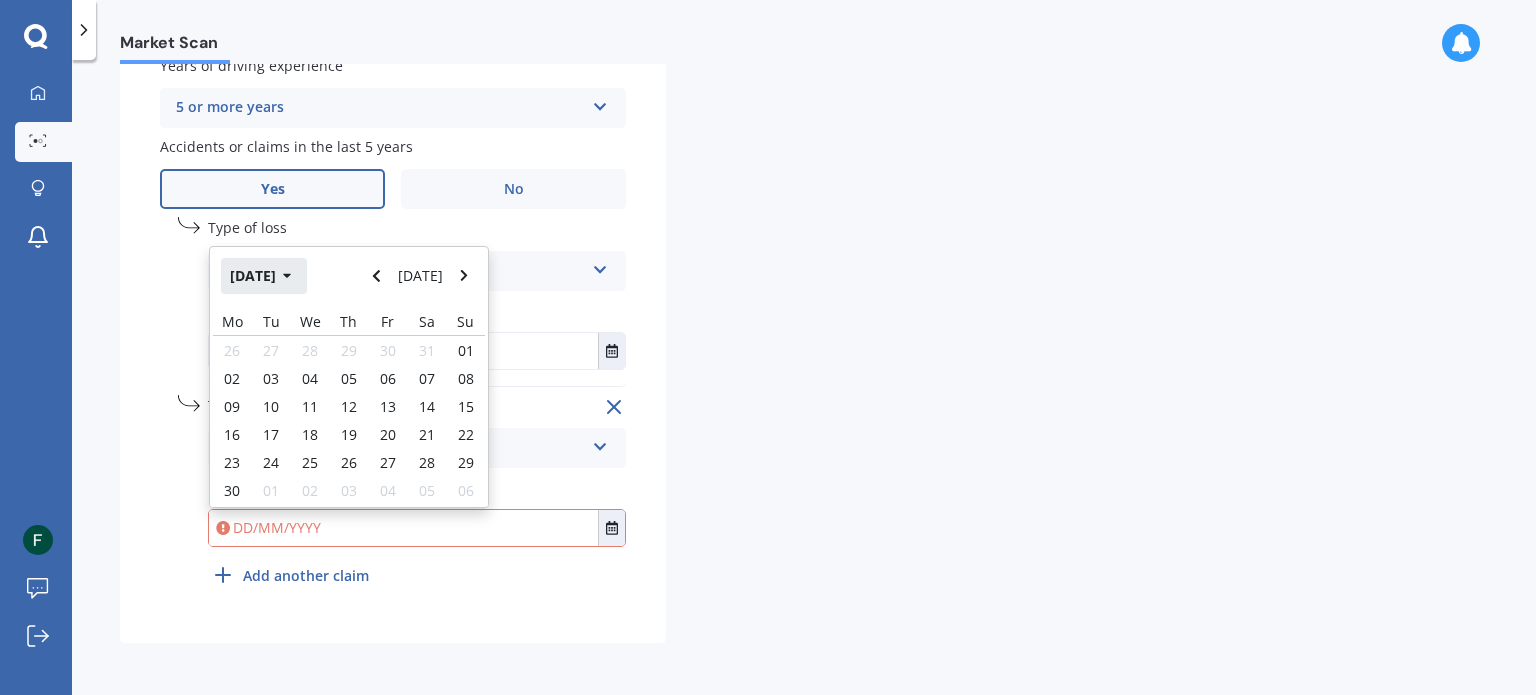 click on "Jun 2025" at bounding box center [264, 276] 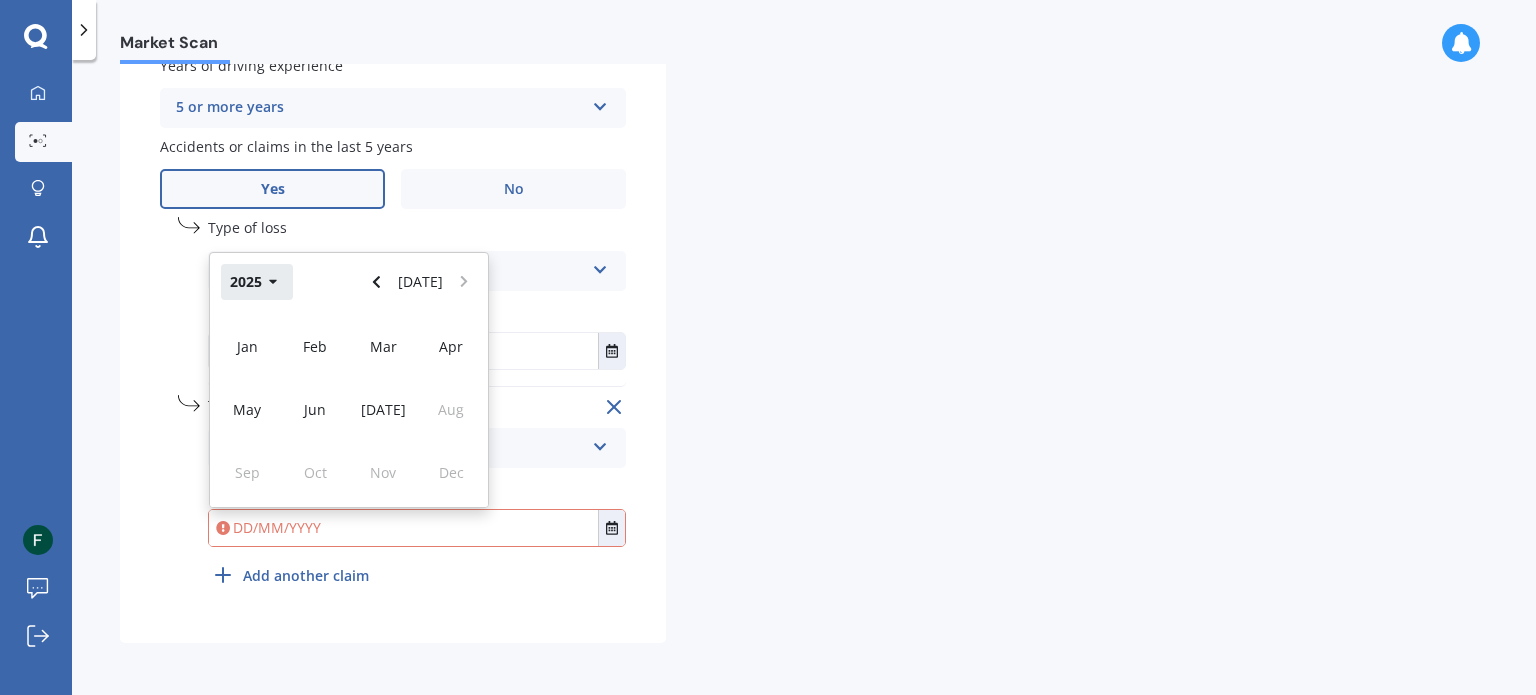 click on "2025" at bounding box center (257, 282) 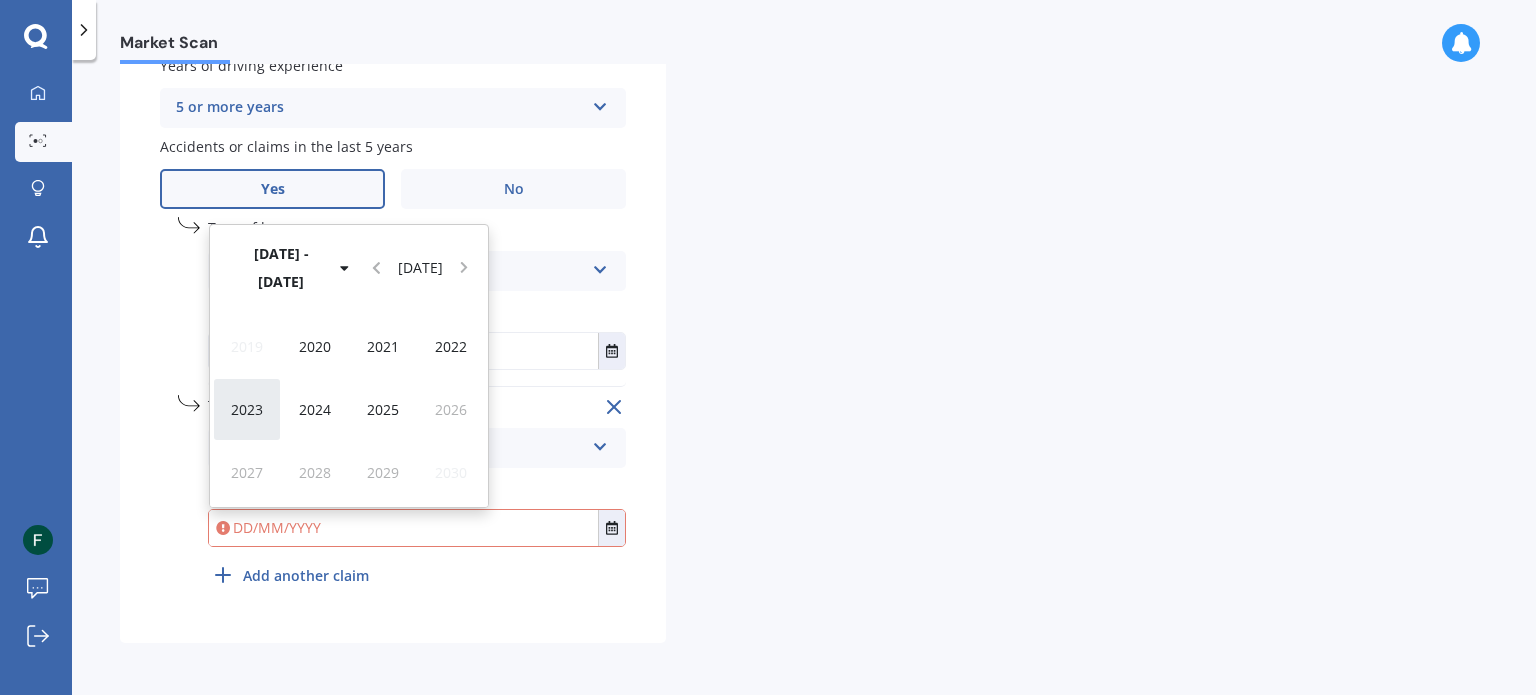 click on "2023" at bounding box center (247, 409) 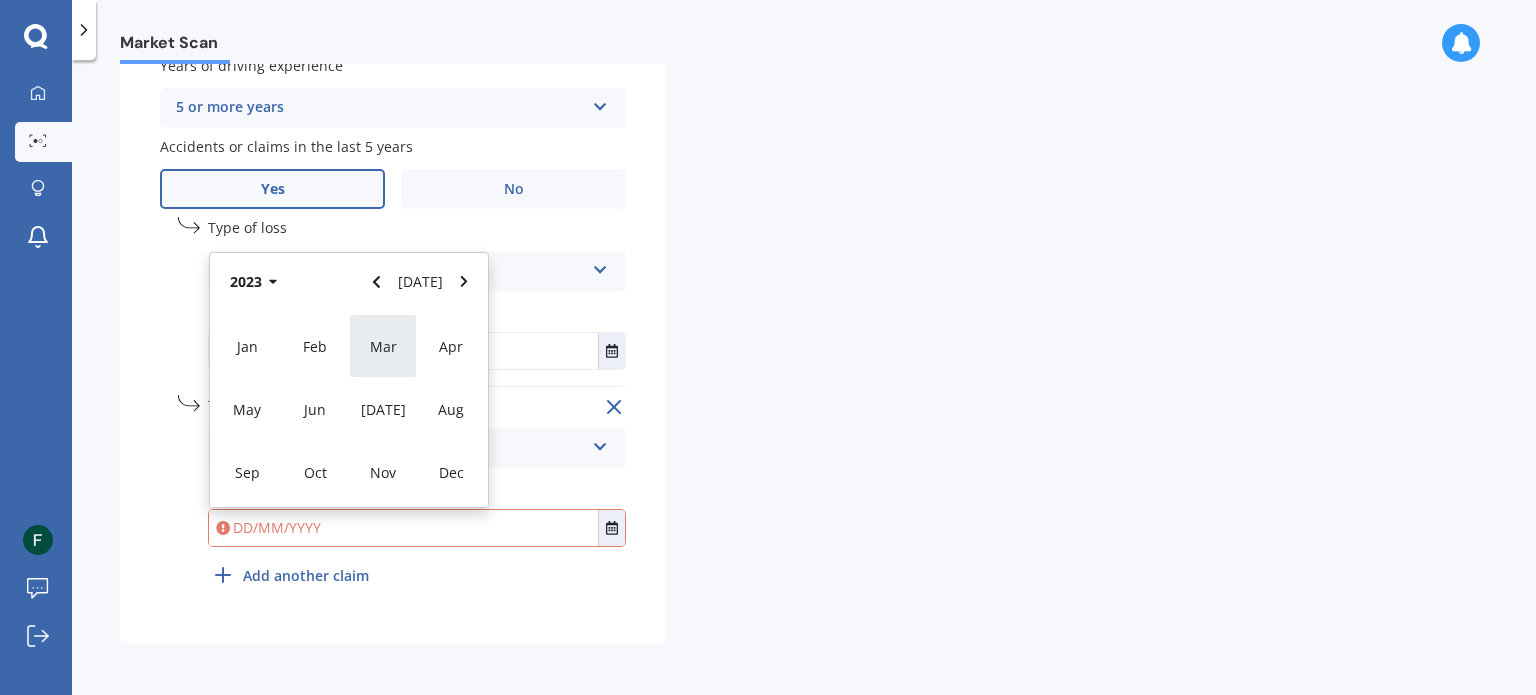 click on "Mar" at bounding box center (383, 345) 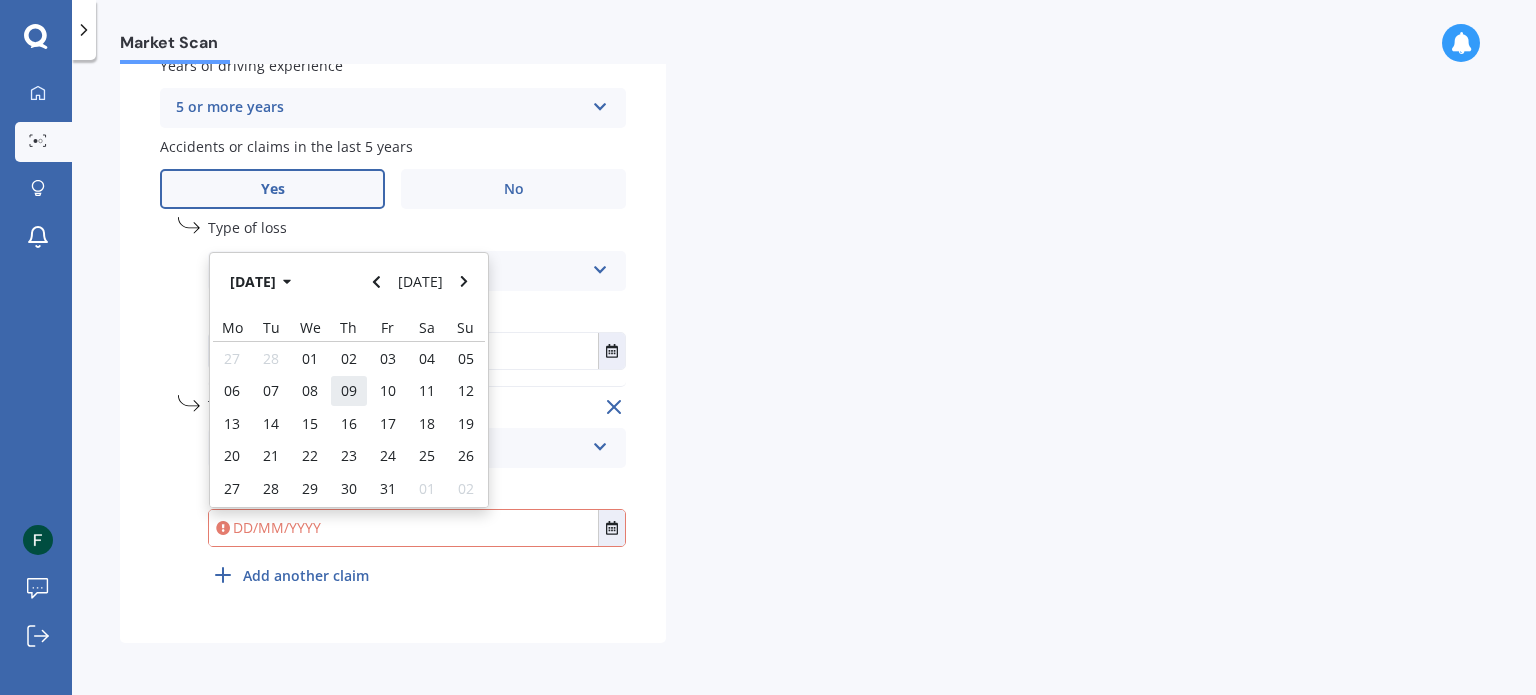 click on "09" at bounding box center [349, 391] 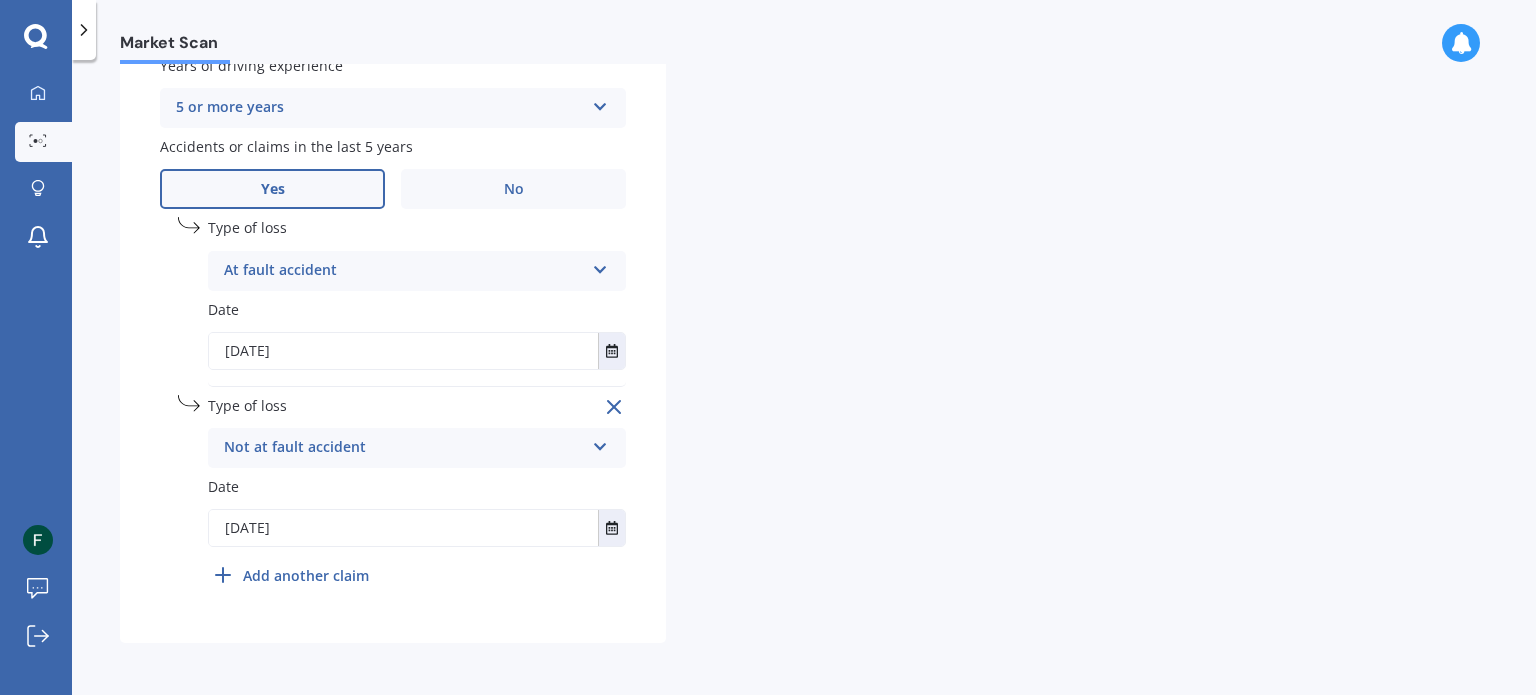 click on "Details Plate number Search I don’t have a number plate Year 2023 Make Select make AC ALFA ROMEO ASTON MARTIN AUDI AUSTIN BEDFORD Bentley BMW BYD CADILLAC CAN-AM CHERY CHEVROLET CHRYSLER Citroen CRUISEAIR CUPRA DAEWOO DAIHATSU DAIMLER DAMON DIAHATSU DODGE EXOCET FACTORY FIVE FERRARI FIAT Fiord FLEETWOOD FORD FOTON FRASER GEELY GENESIS GEORGIE BOY GMC GREAT WALL GWM HAVAL HILLMAN HINO HOLDEN HOLIDAY RAMBLER HONDA HUMMER HYUNDAI INFINITI ISUZU IVECO JAC JAECOO JAGUAR JEEP KGM KIA LADA LAMBORGHINI LANCIA LANDROVER LDV LEXUS LINCOLN LOTUS LUNAR M.G M.G. MAHINDRA MASERATI MAZDA MCLAREN MERCEDES AMG Mercedes Benz MERCEDES-AMG MERCURY MINI Mitsubishi MORGAN MORRIS NEWMAR Nissan OMODA OPEL OXFORD PEUGEOT Plymouth Polestar PONTIAC PORSCHE PROTON RAM Range Rover Rayne RENAULT ROLLS ROYCE ROVER SAAB SATURN SEAT SHELBY SKODA SMART SSANGYONG SUBARU SUZUKI TATA TESLA TIFFIN Toyota TRIUMPH TVR Vauxhall VOLKSWAGEN VOLVO WESTFIELD WINNEBAGO ZX Model Select model Bronco 4WD C-MAX Capri Cortina Courier Econovan Ecosport F150" at bounding box center (670, -36) 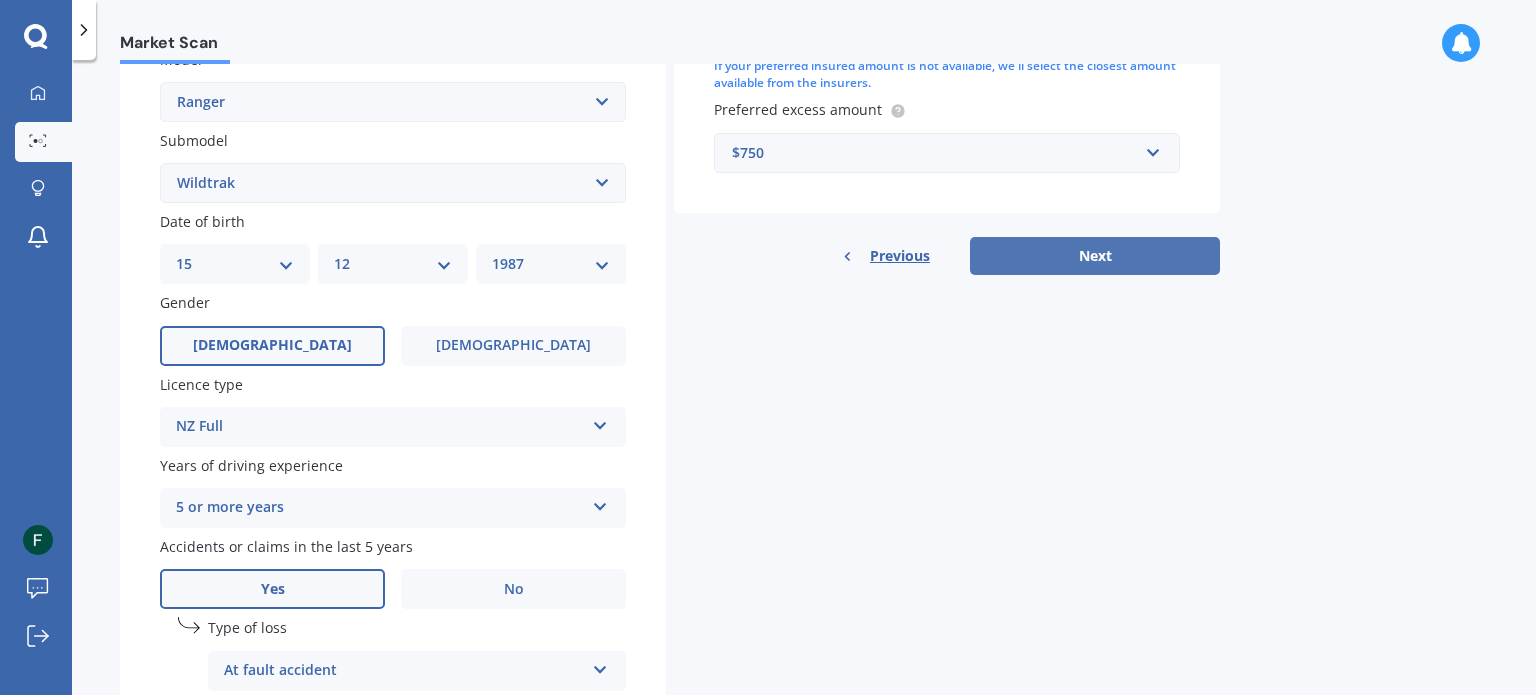 click on "Next" at bounding box center (1095, 256) 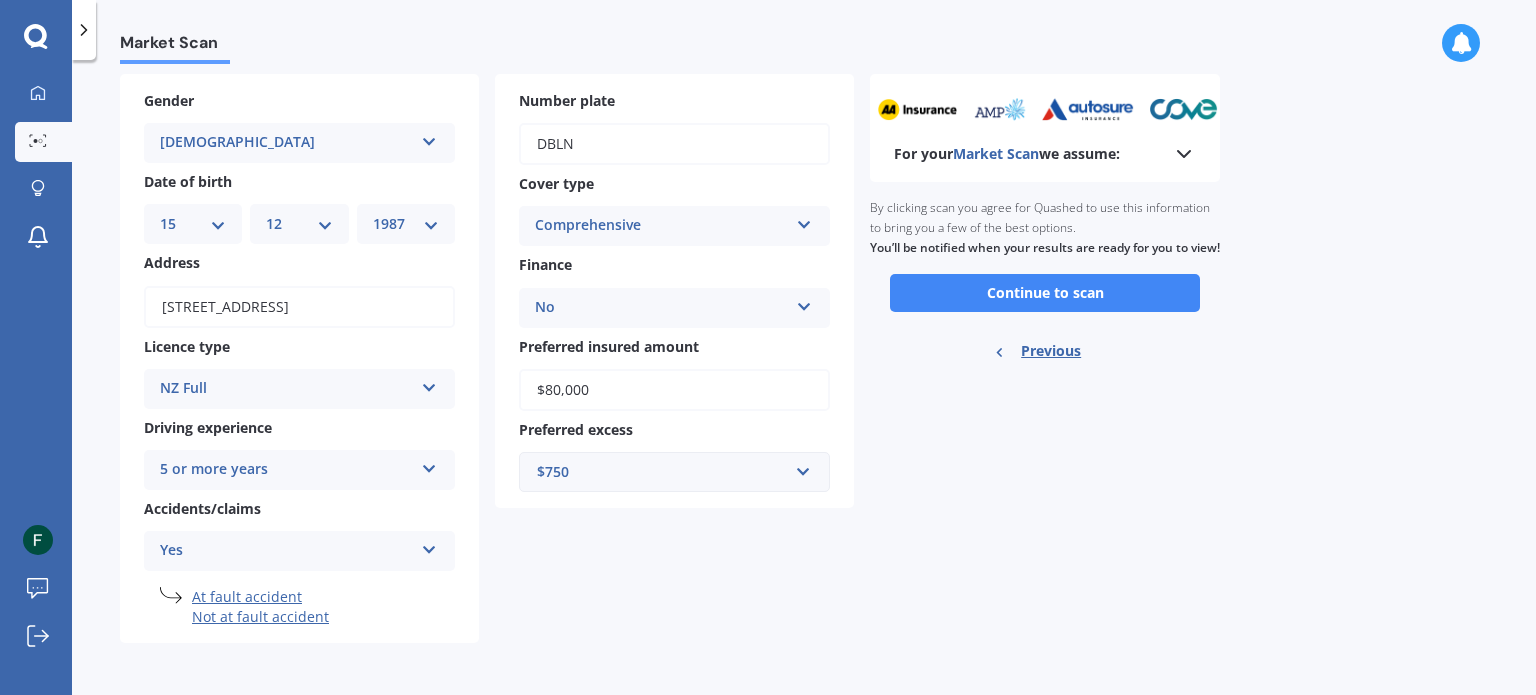 scroll, scrollTop: 0, scrollLeft: 0, axis: both 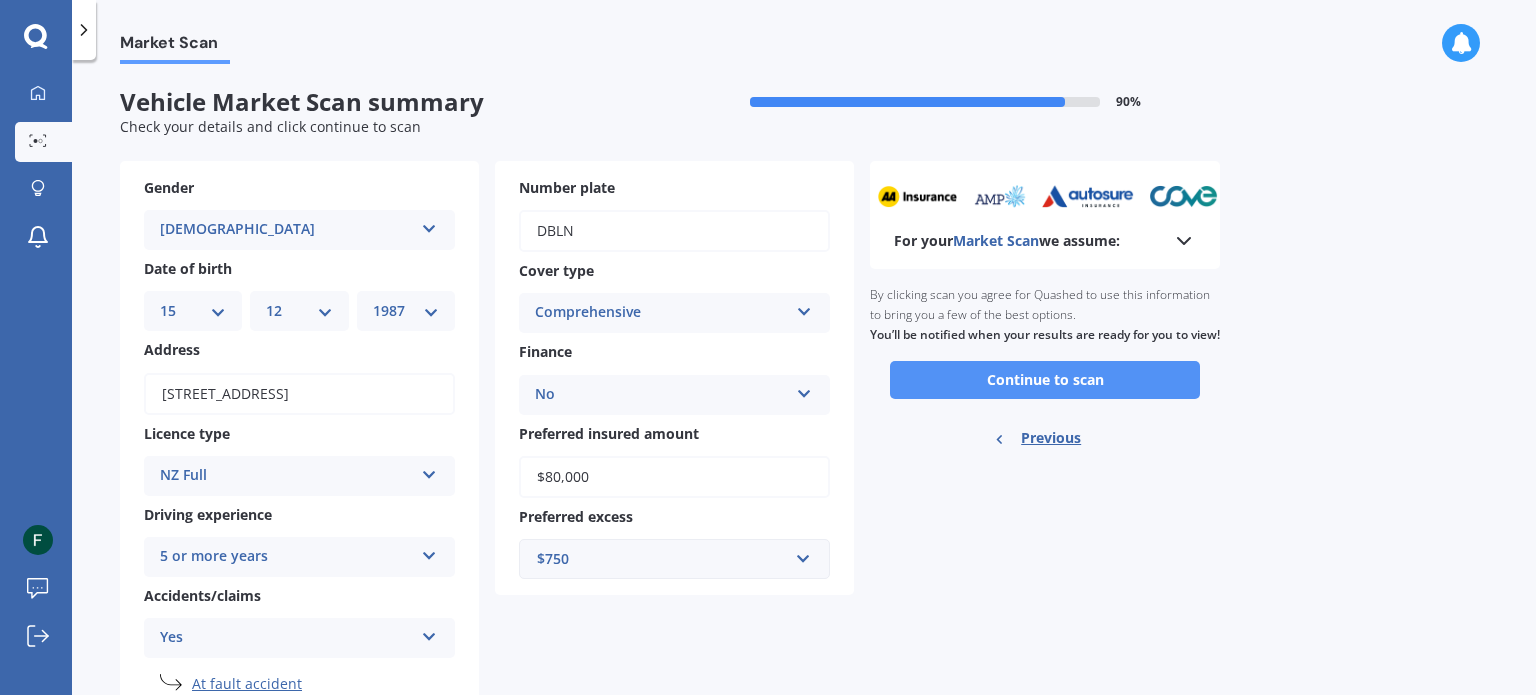 click on "Continue to scan" at bounding box center (1045, 380) 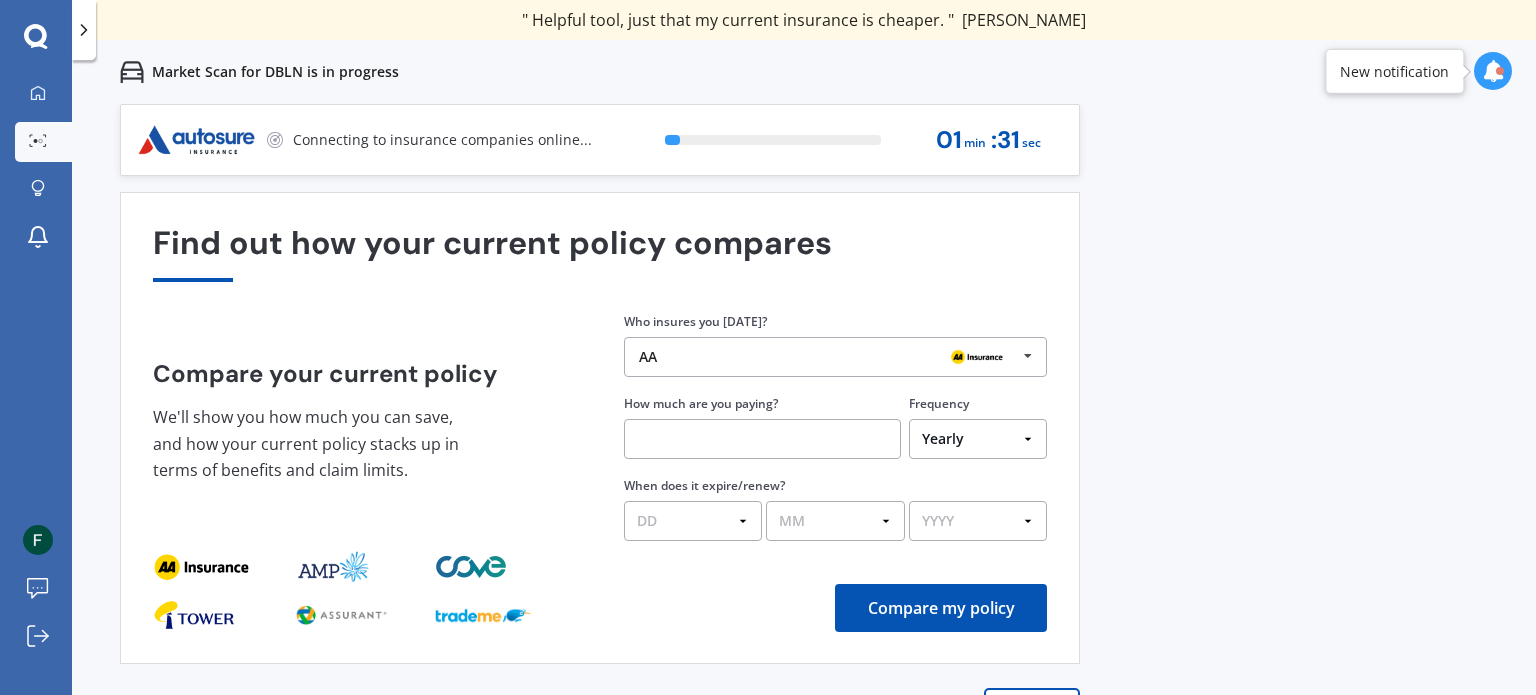 click on "AA AA Tower AMI State AMP ANZ ASB BNZ Trade Me Insurance Westpac Other" at bounding box center [835, 357] 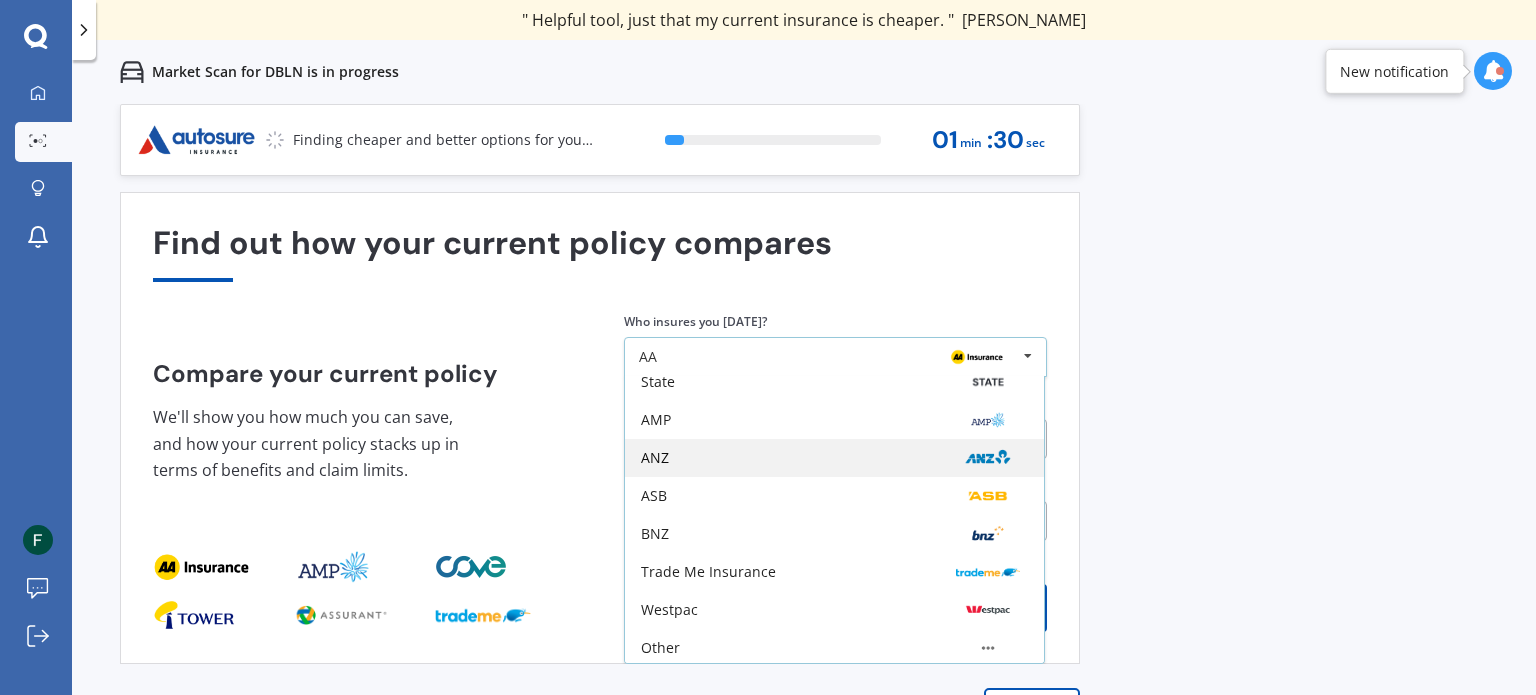 scroll, scrollTop: 131, scrollLeft: 0, axis: vertical 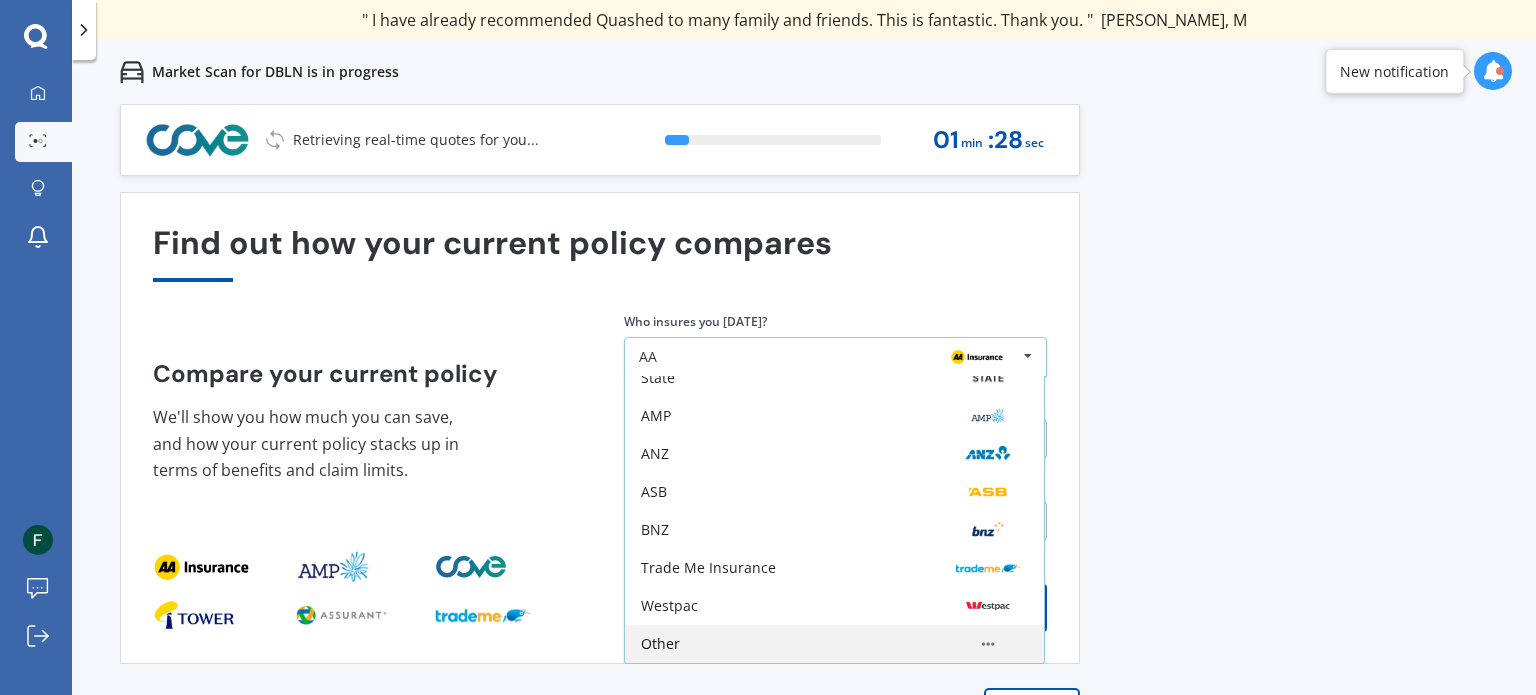 click on "Other" at bounding box center (834, 644) 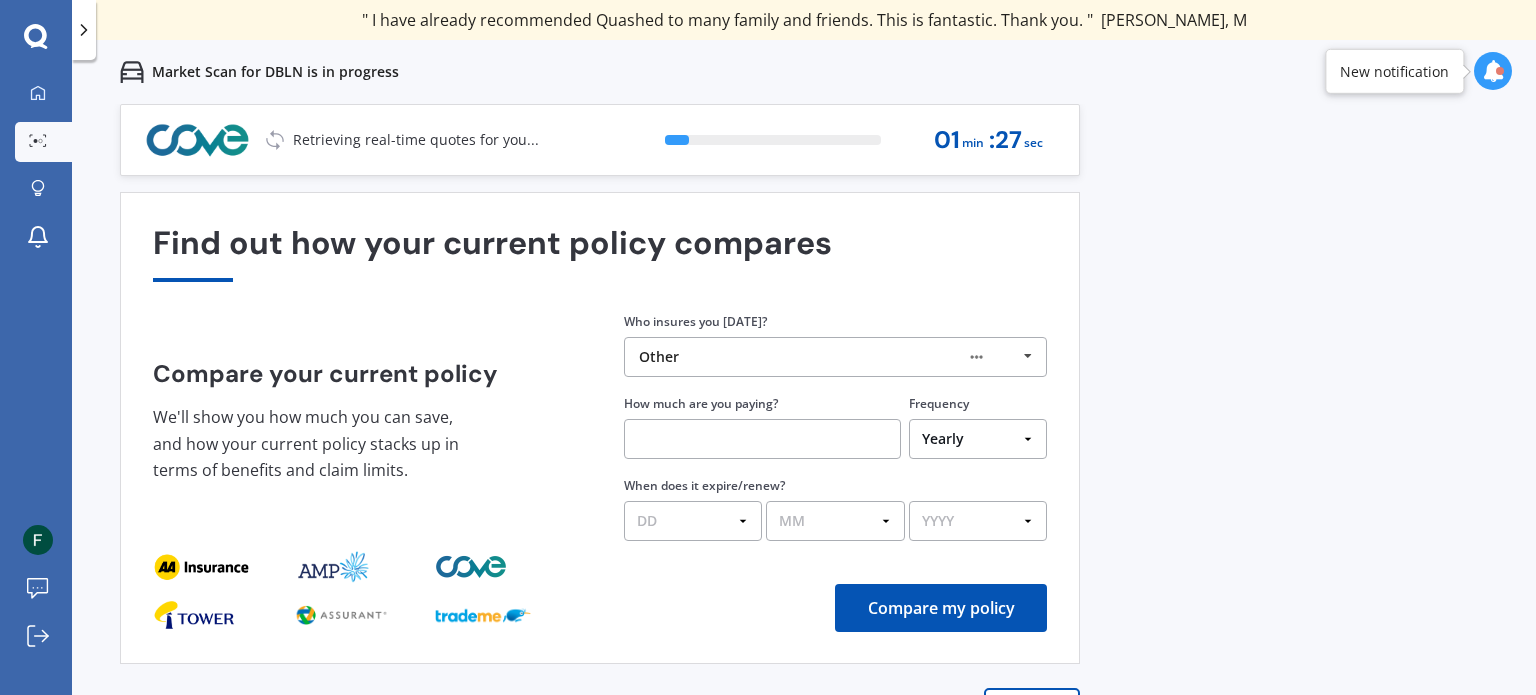 click at bounding box center (762, 439) 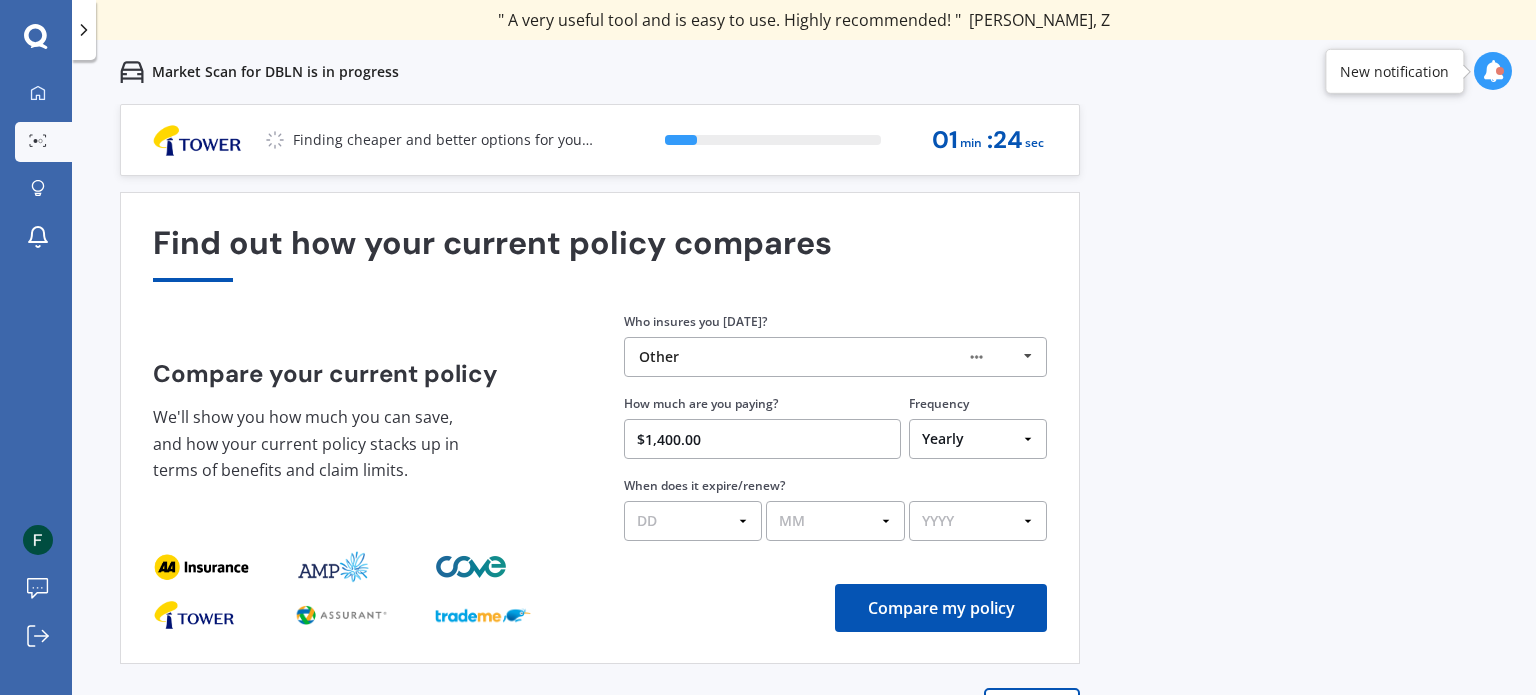 type on "$1,400.00" 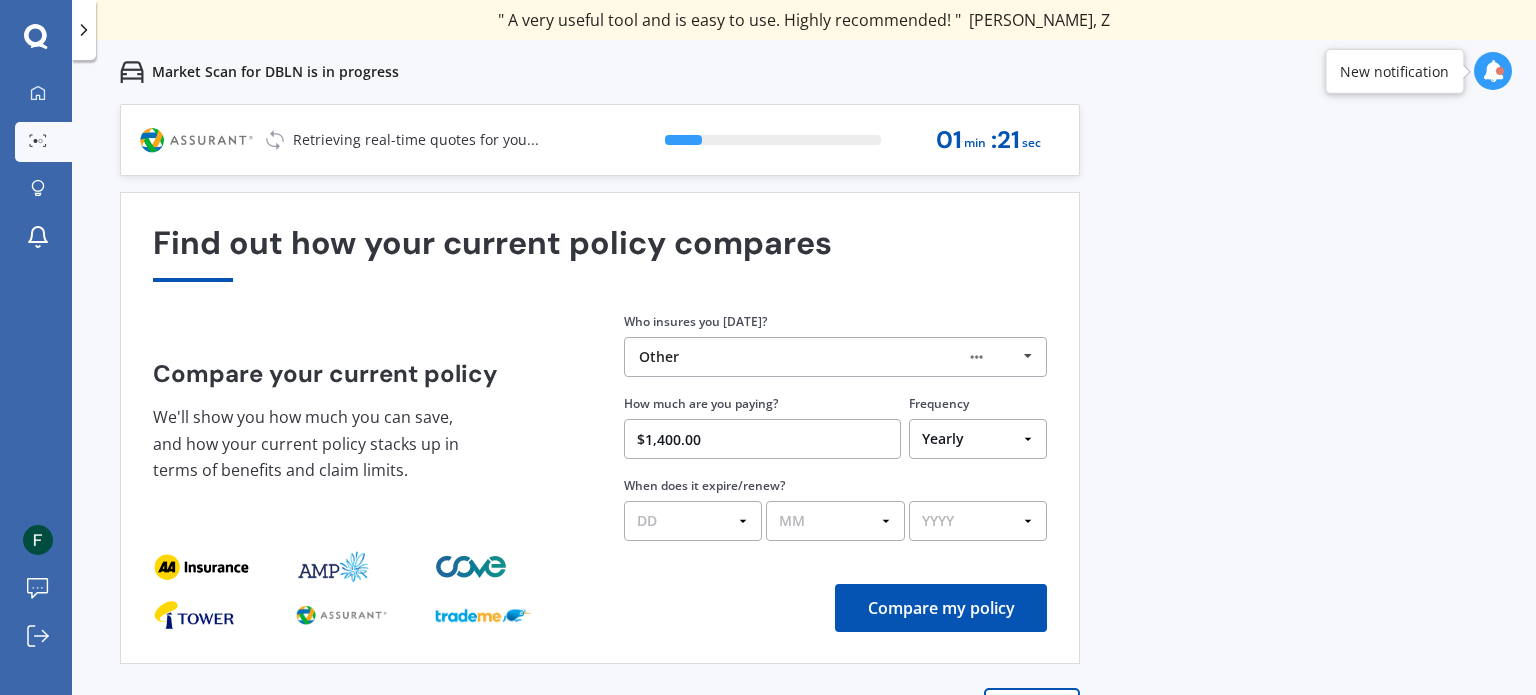 click on "Previous 60,000+ Kiwis have signed up to shop and save on insurance with us " Helpful tool, just that my current insurance is cheaper. " Casey, H " I have already recommended Quashed to many family and friends. This is fantastic. Thank you. " Quinn, M " A very useful tool and is easy to use. Highly recommended! " Yang, Z " Useful tool to check whether our current prices are competitive - which they are. " Kate, G " My current car insurance was half of the cheapest quoted here, so I'll stick with them. " Hayley, N " Gave exactly the same results. " Phillip, S " It's pretty accurate. Good service. " Mala, P " That was very helpful as it provided all the details required to make the necessary decision. " Tony, I " I've already recommended to a number of people. " Vanessa, J " Good to know my existing cover is so good! " Sheridan, J " Excellent site! I saved $300 off my existing policy. " Lian, G " Great stuff team! first time using it, and it was very clear and concise. " Lewis, B   Next 17 % 01 min :  21 sec" at bounding box center (804, 451) 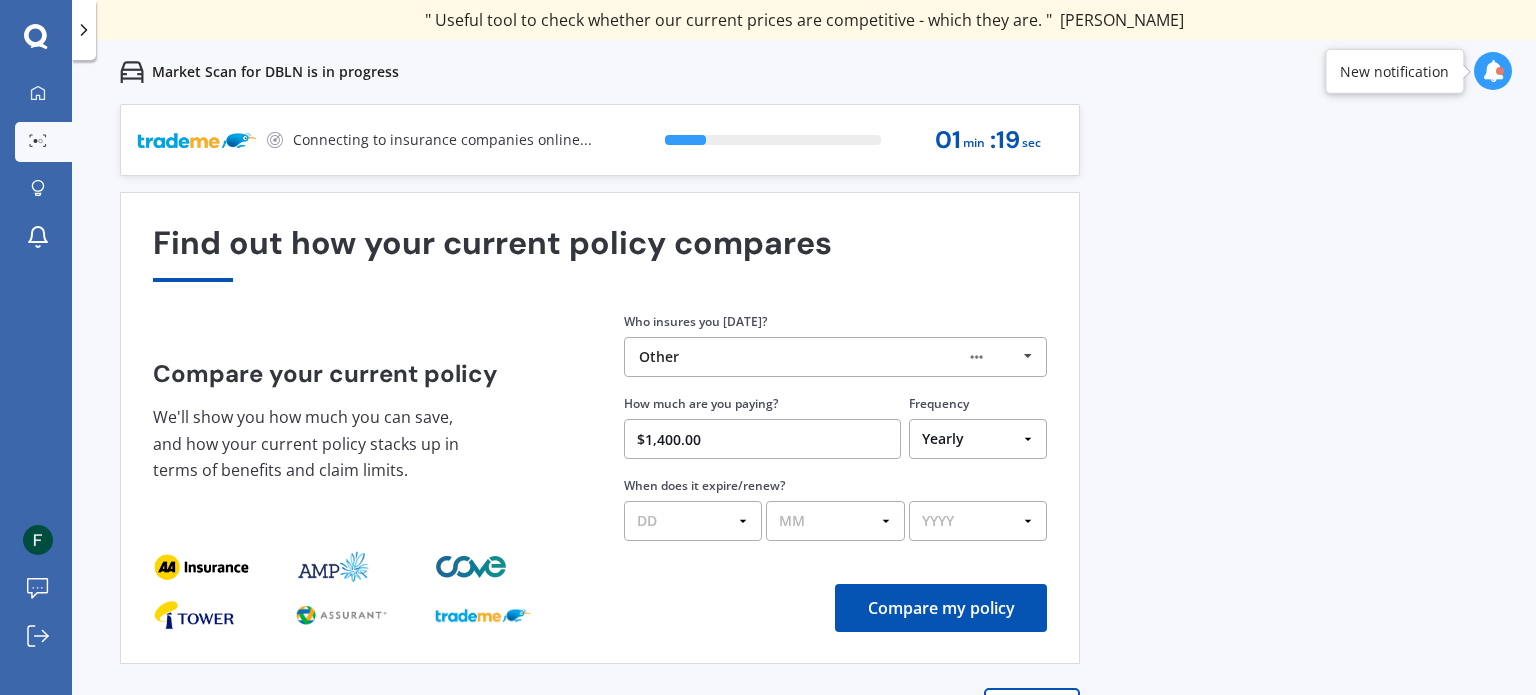 click on "Compare my policy" at bounding box center [941, 608] 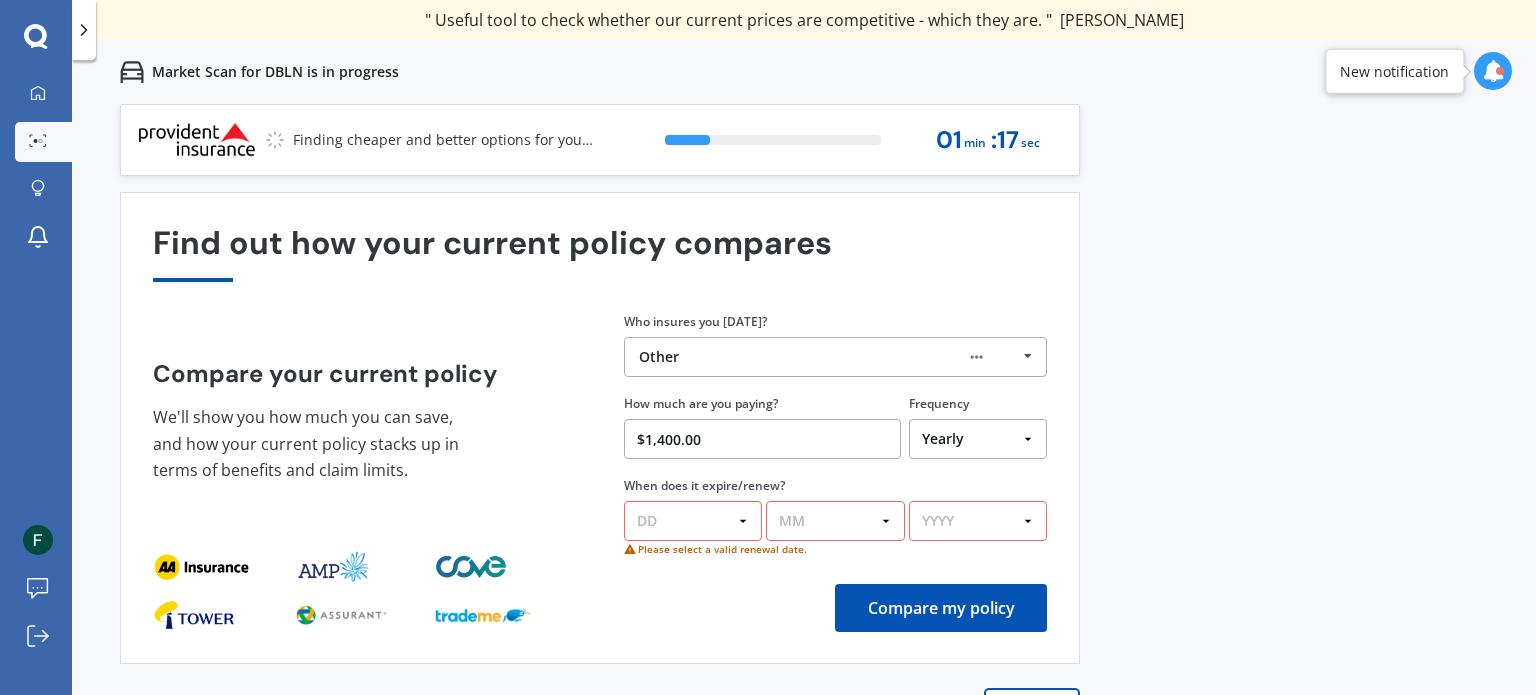 drag, startPoint x: 742, startPoint y: 525, endPoint x: 727, endPoint y: 521, distance: 15.524175 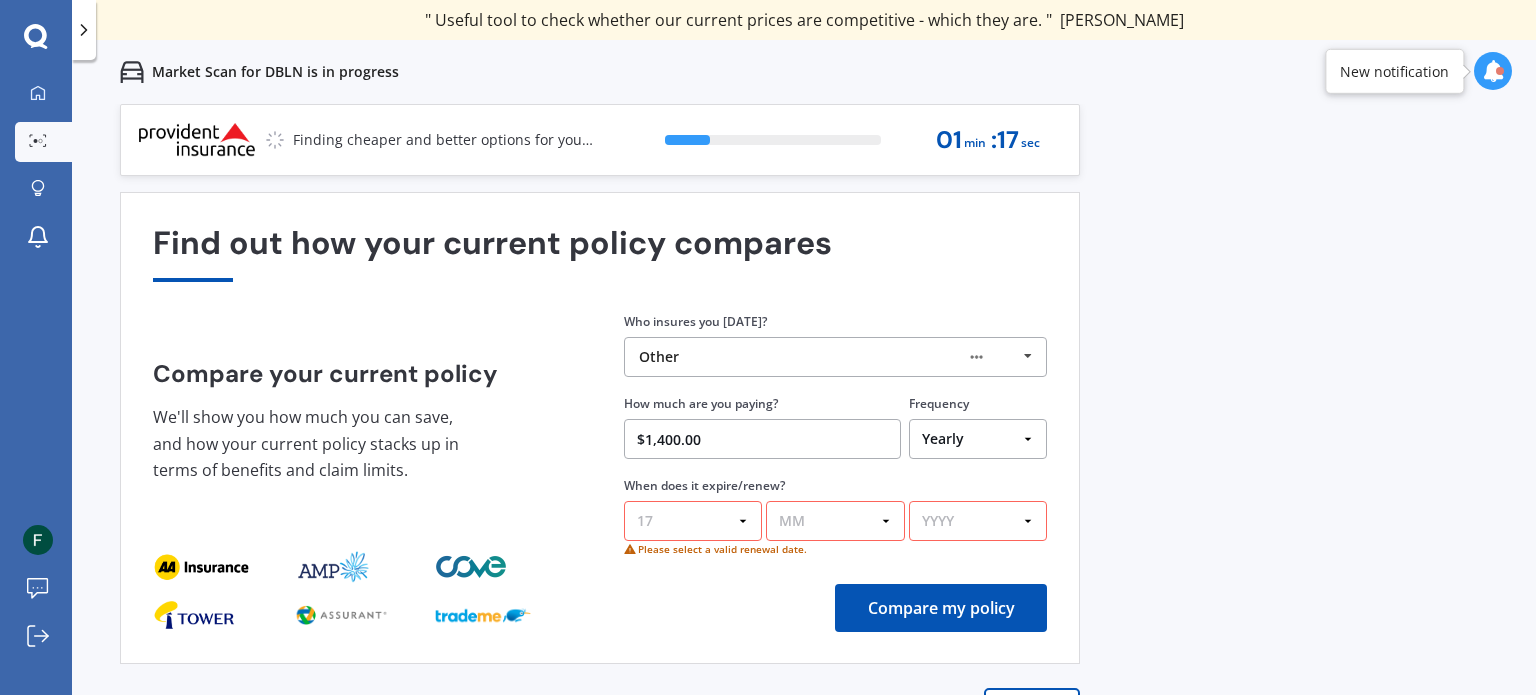 click on "DD 01 02 03 04 05 06 07 08 09 10 11 12 13 14 15 16 17 18 19 20 21 22 23 24 25 26 27 28 29 30 31" at bounding box center [693, 521] 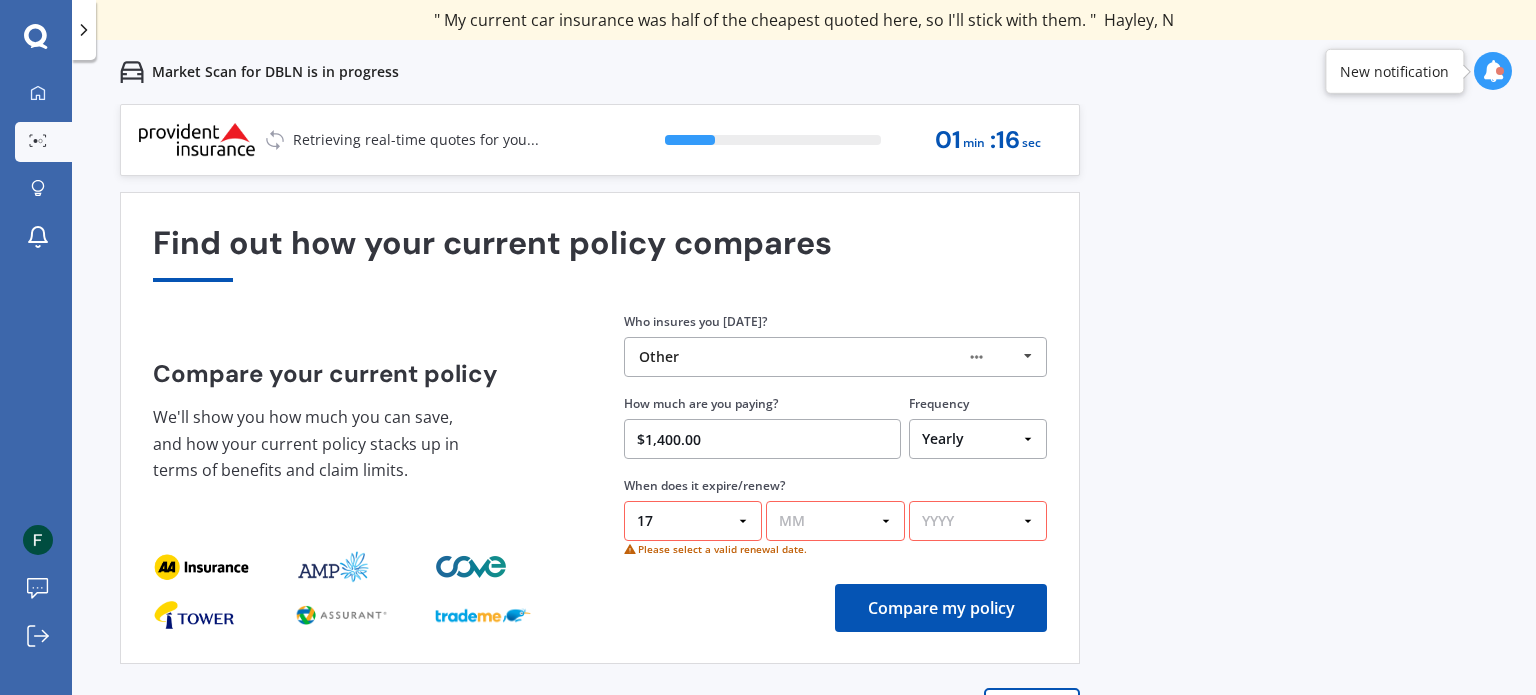 click on "MM 01 02 03 04 05 06 07 08 09 10 11 12" at bounding box center (835, 521) 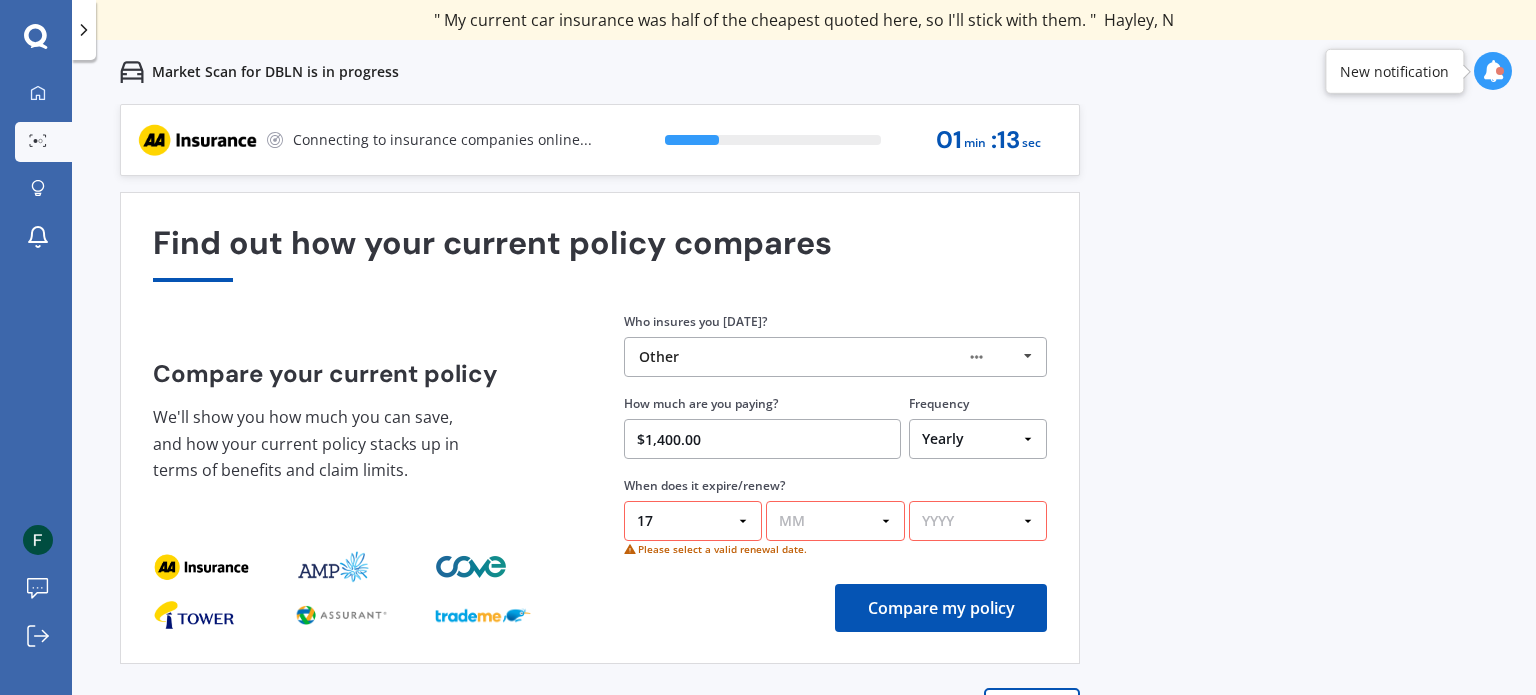 select on "08" 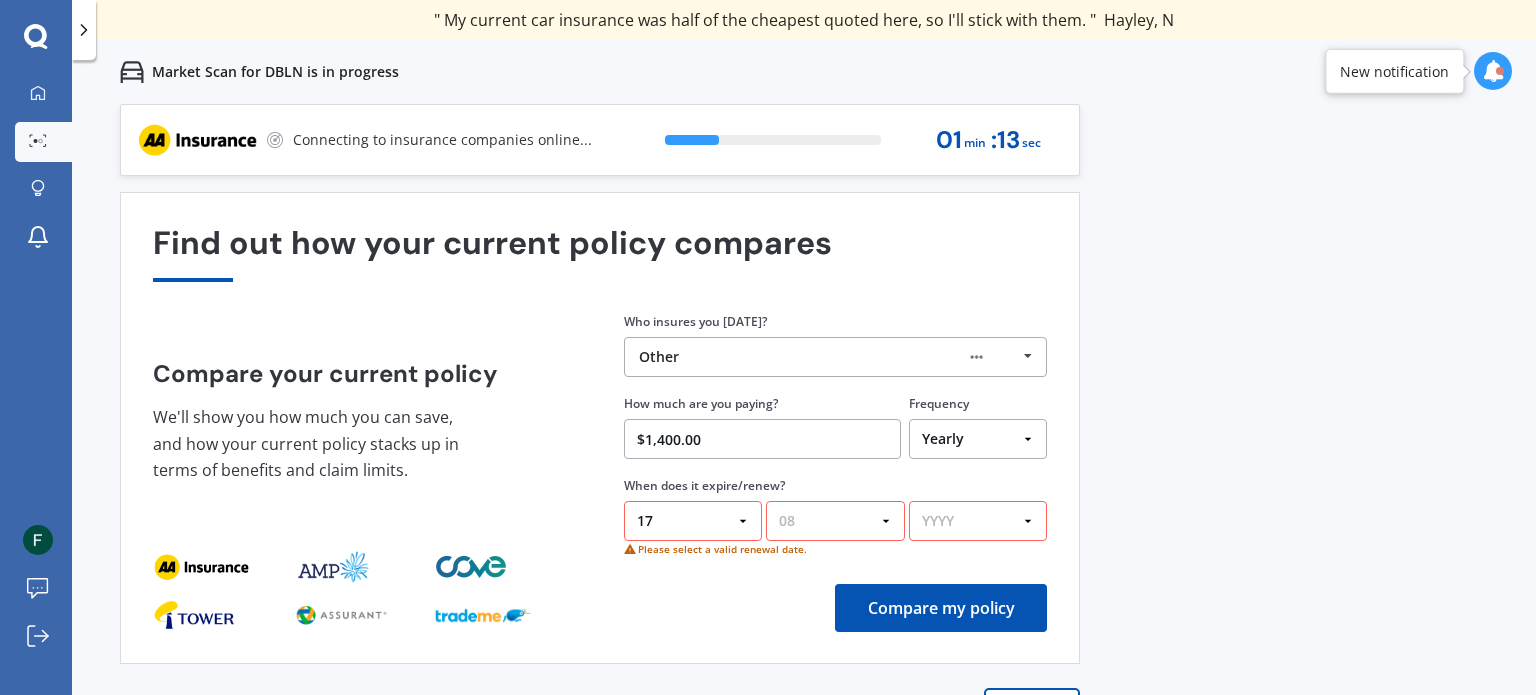 click on "MM 01 02 03 04 05 06 07 08 09 10 11 12" at bounding box center [835, 521] 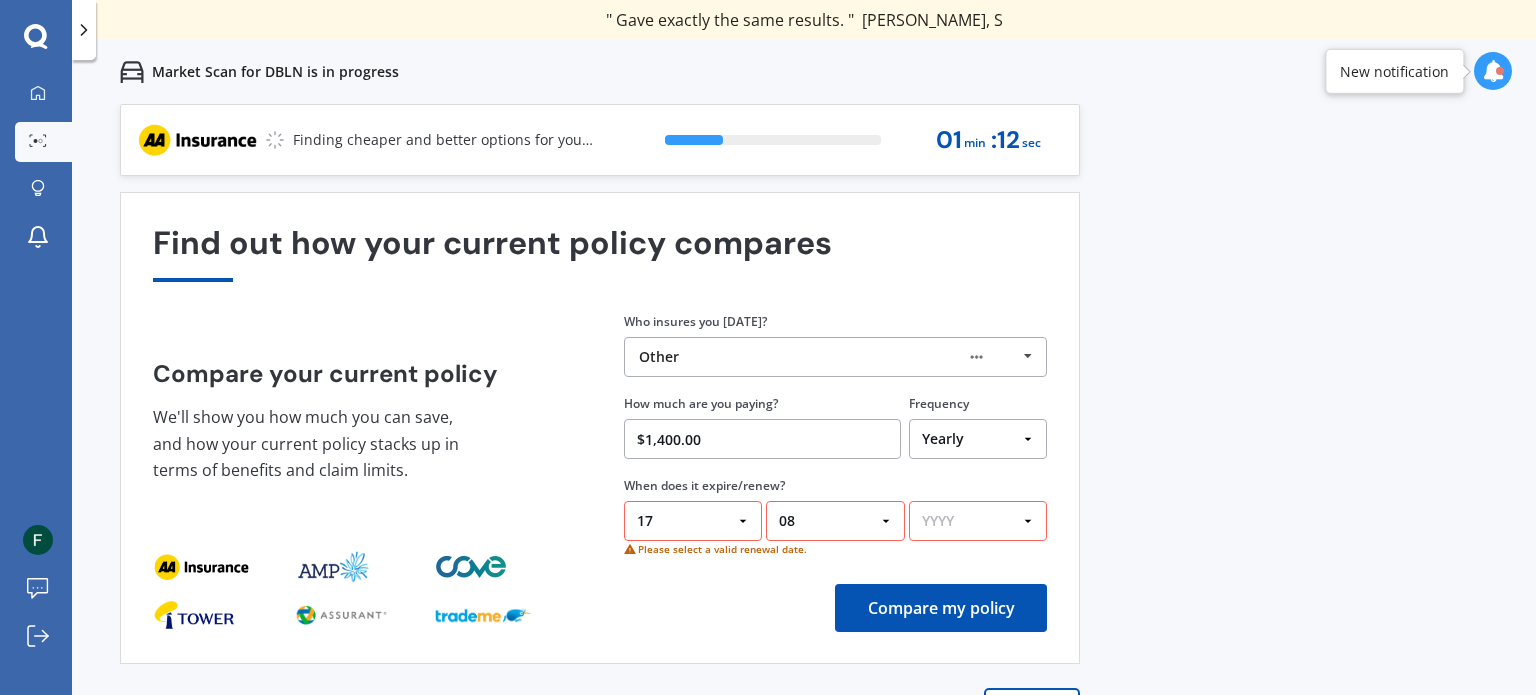 click on "YYYY 2026 2025 2024" at bounding box center (978, 521) 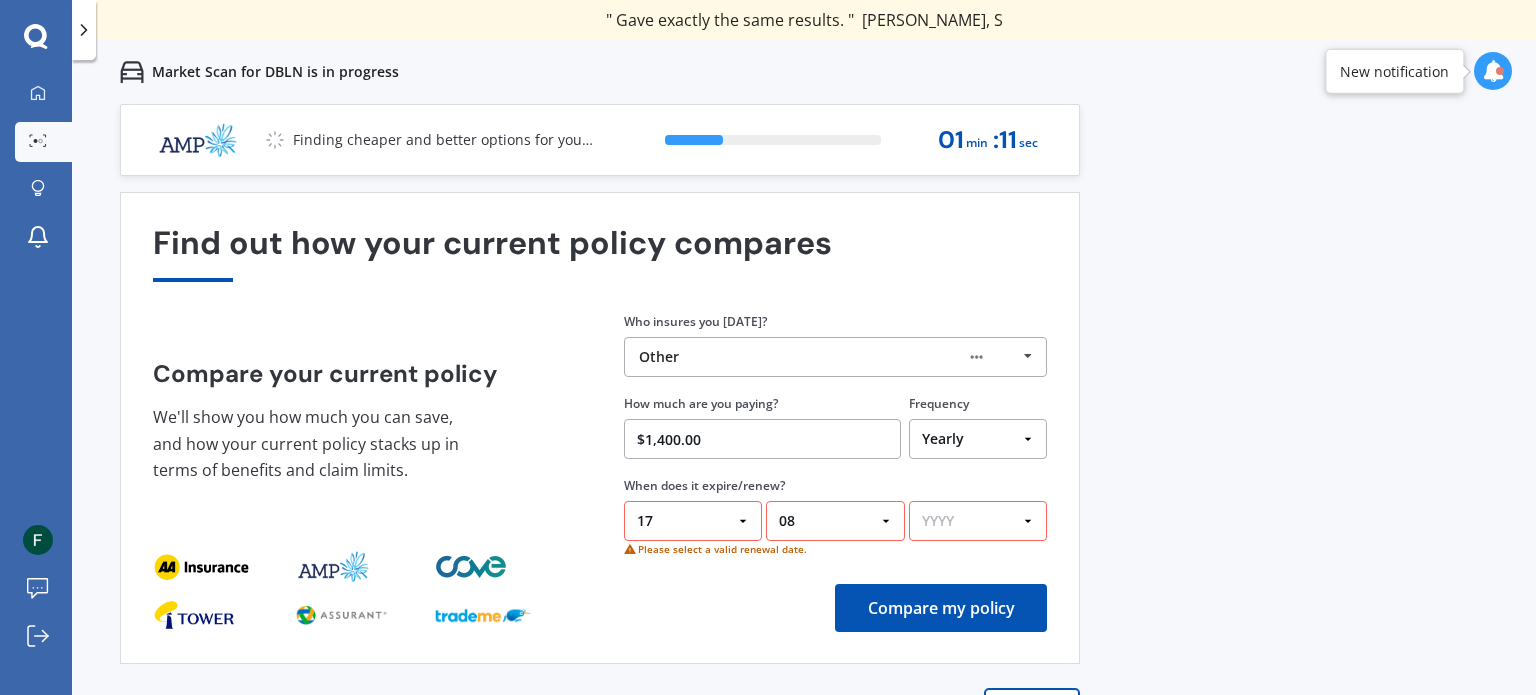 select on "2025" 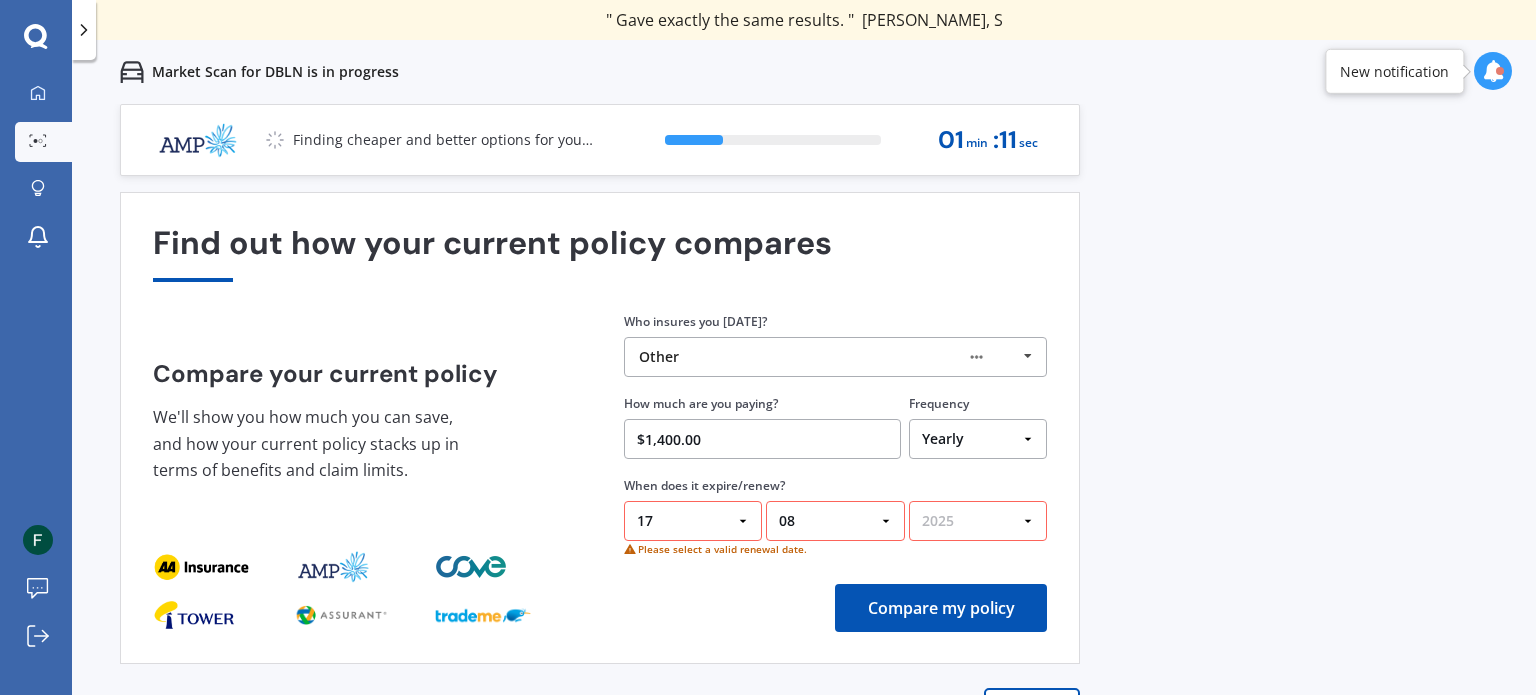 click on "YYYY 2026 2025 2024" at bounding box center [978, 521] 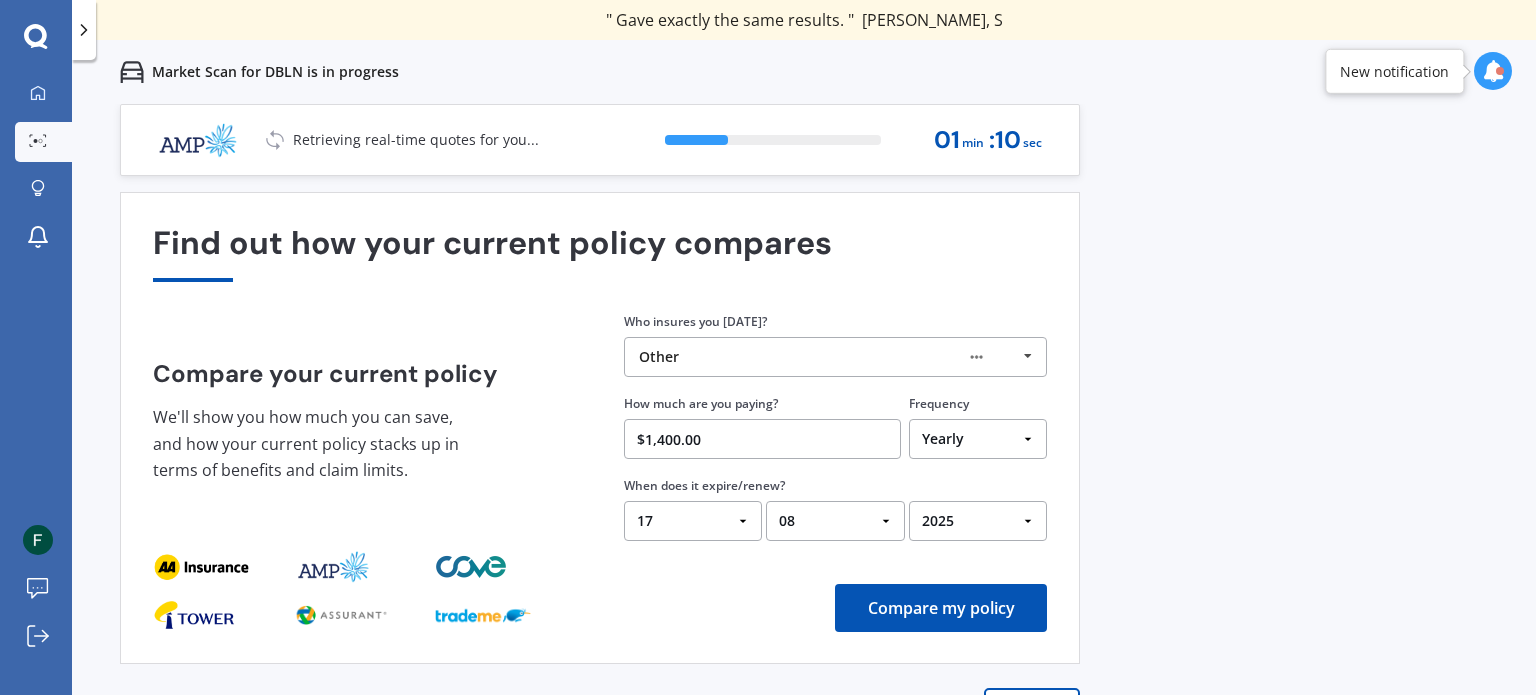 click on "Compare my policy" at bounding box center (941, 608) 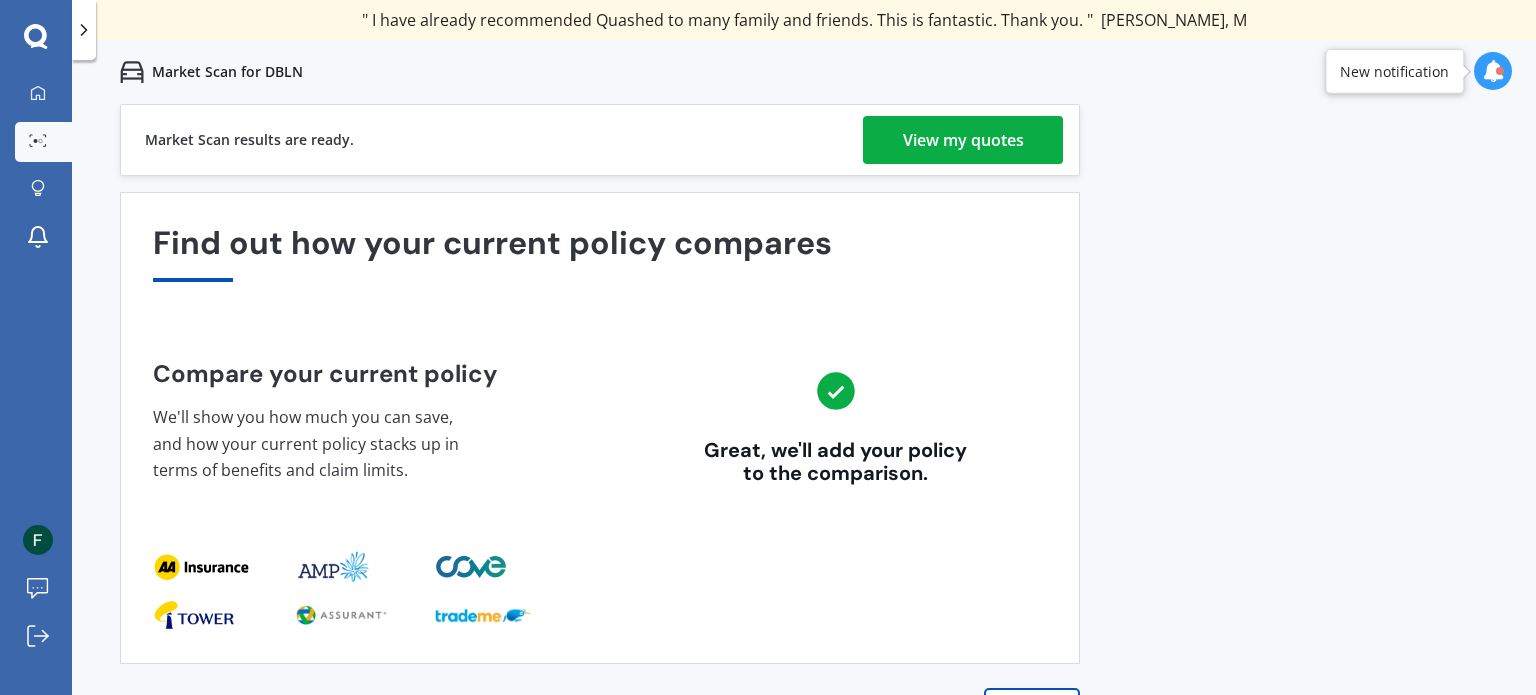 click on "View my quotes" at bounding box center [963, 140] 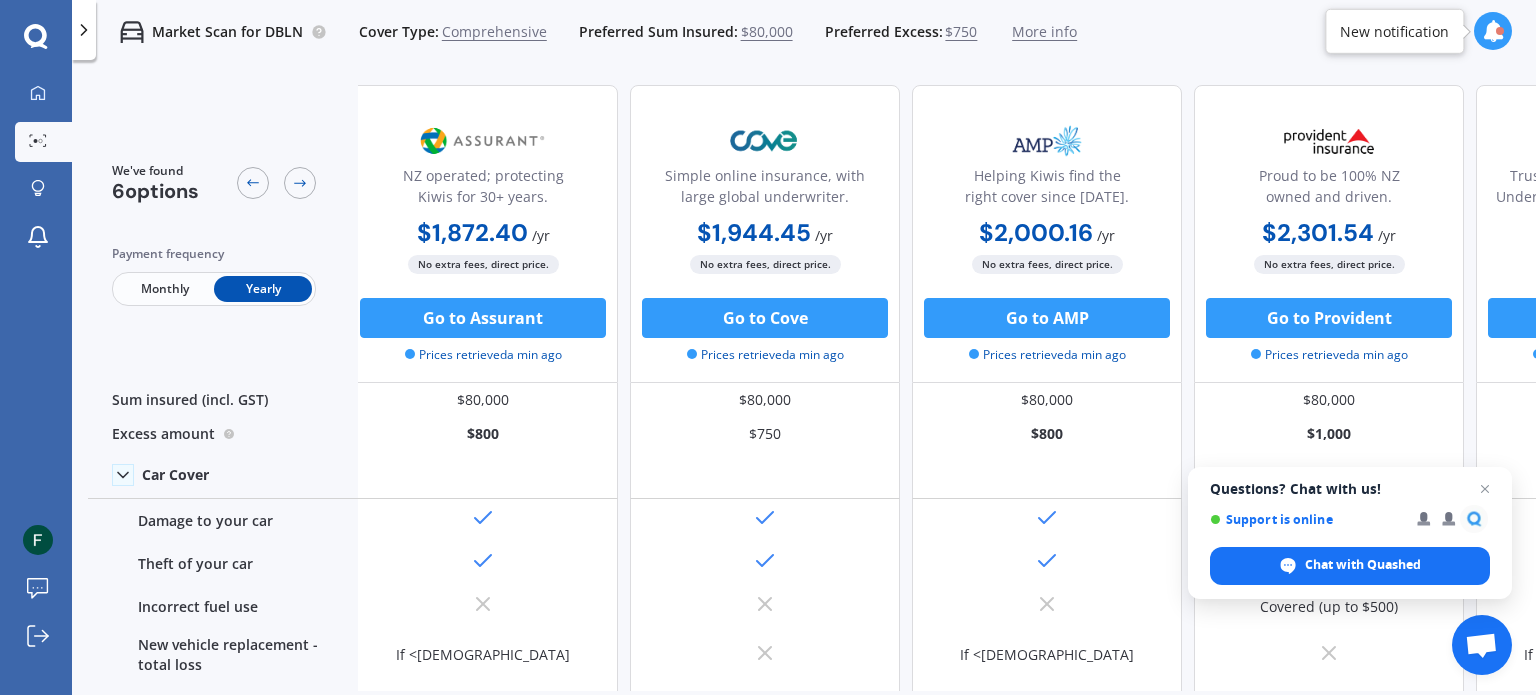 drag, startPoint x: 1070, startPoint y: 201, endPoint x: 1182, endPoint y: 195, distance: 112.1606 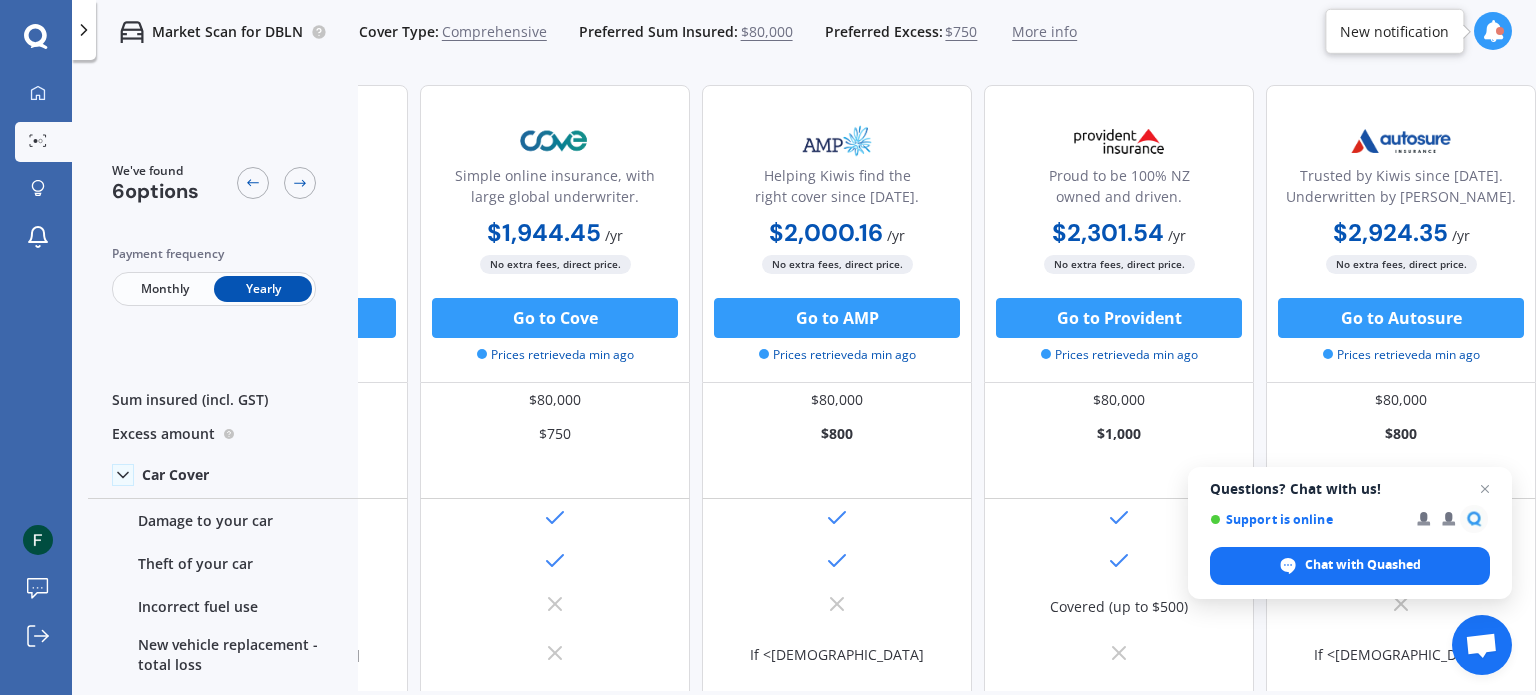 drag, startPoint x: 990, startPoint y: 188, endPoint x: 1253, endPoint y: 166, distance: 263.91855 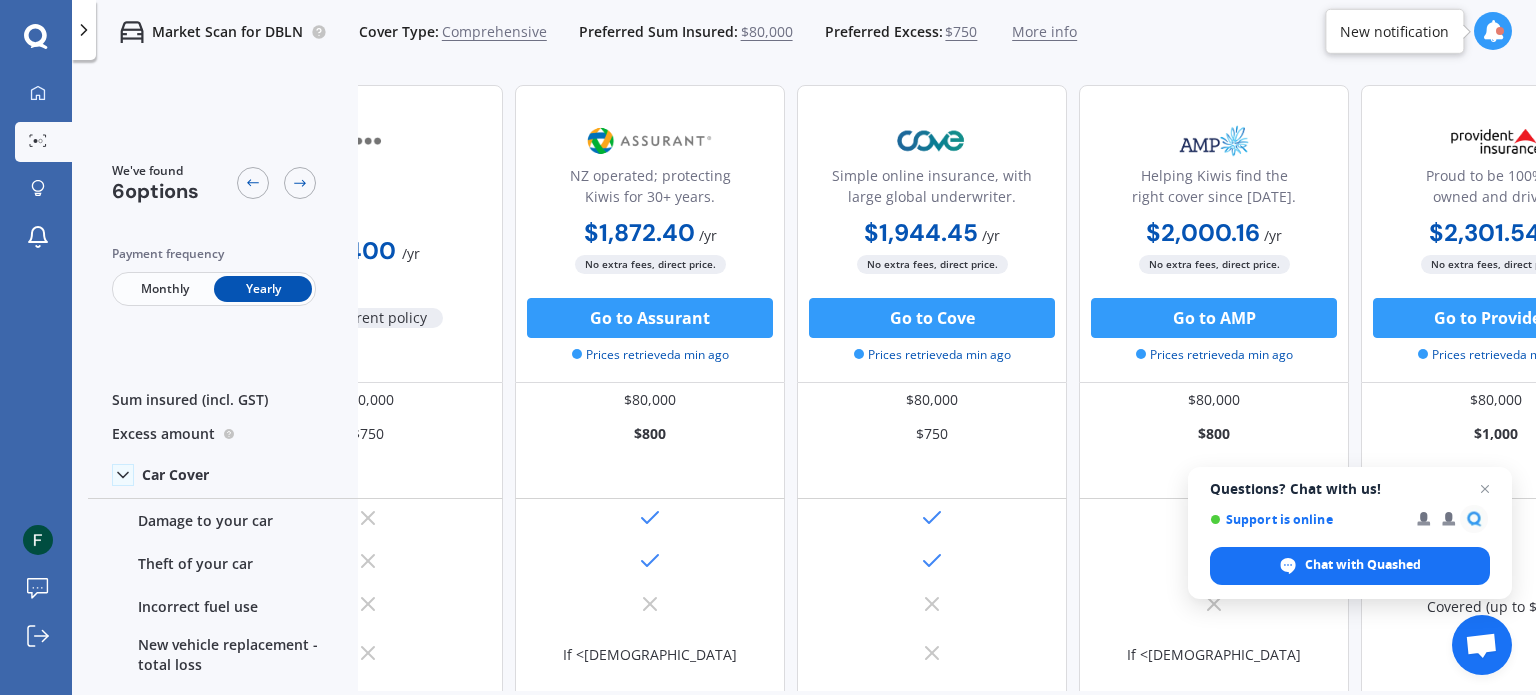 scroll, scrollTop: 0, scrollLeft: 0, axis: both 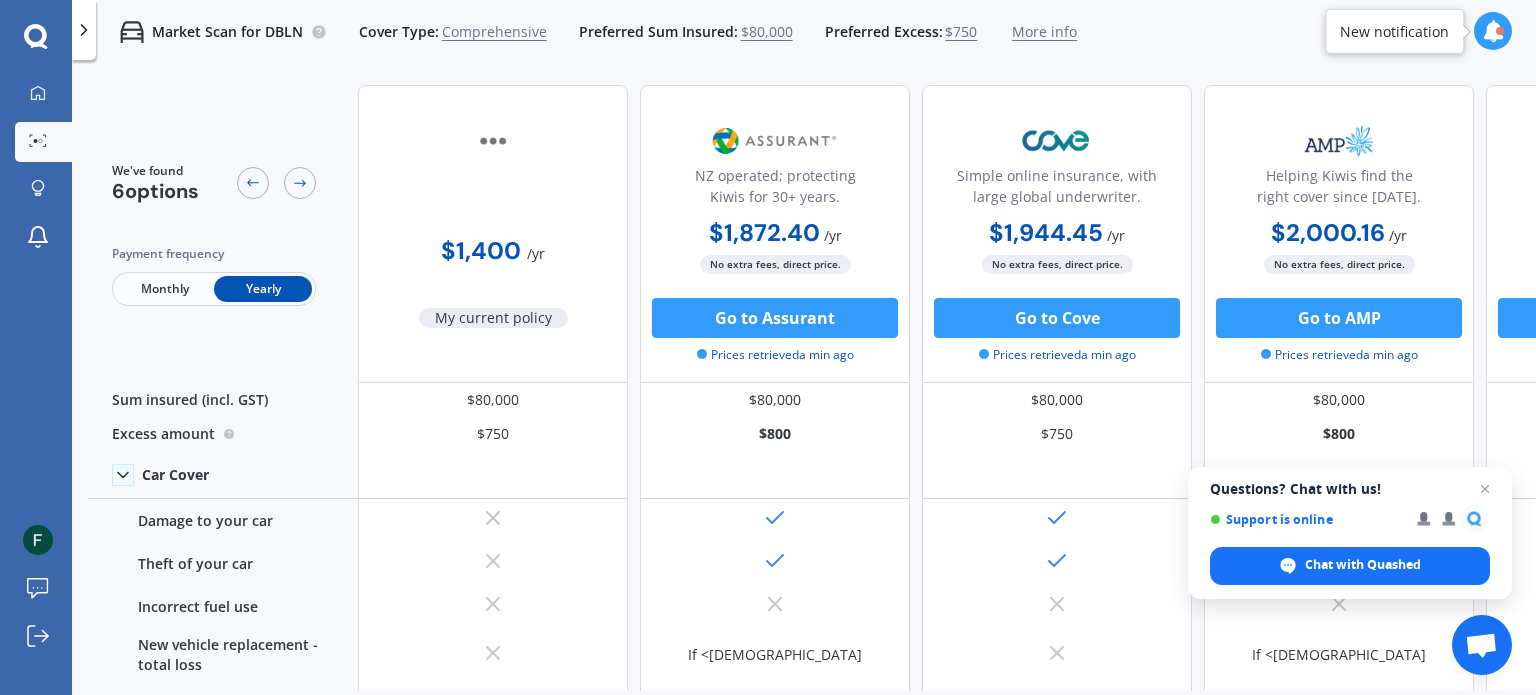 drag, startPoint x: 1199, startPoint y: 161, endPoint x: 939, endPoint y: 138, distance: 261.01532 